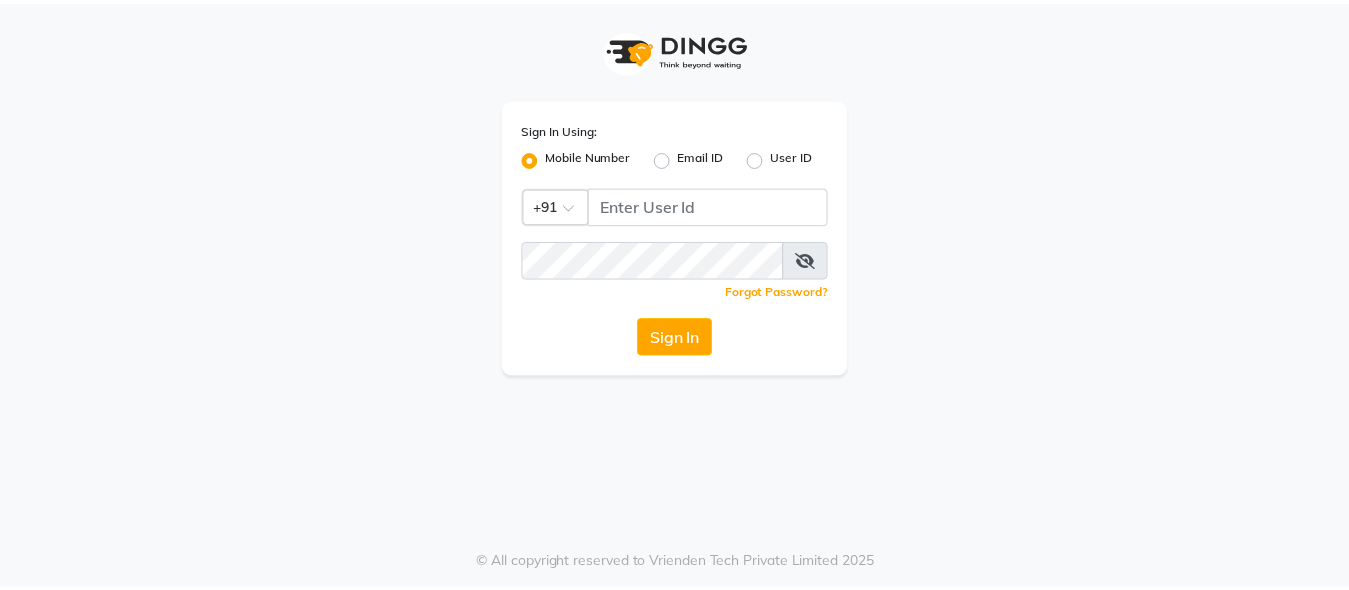 scroll, scrollTop: 0, scrollLeft: 0, axis: both 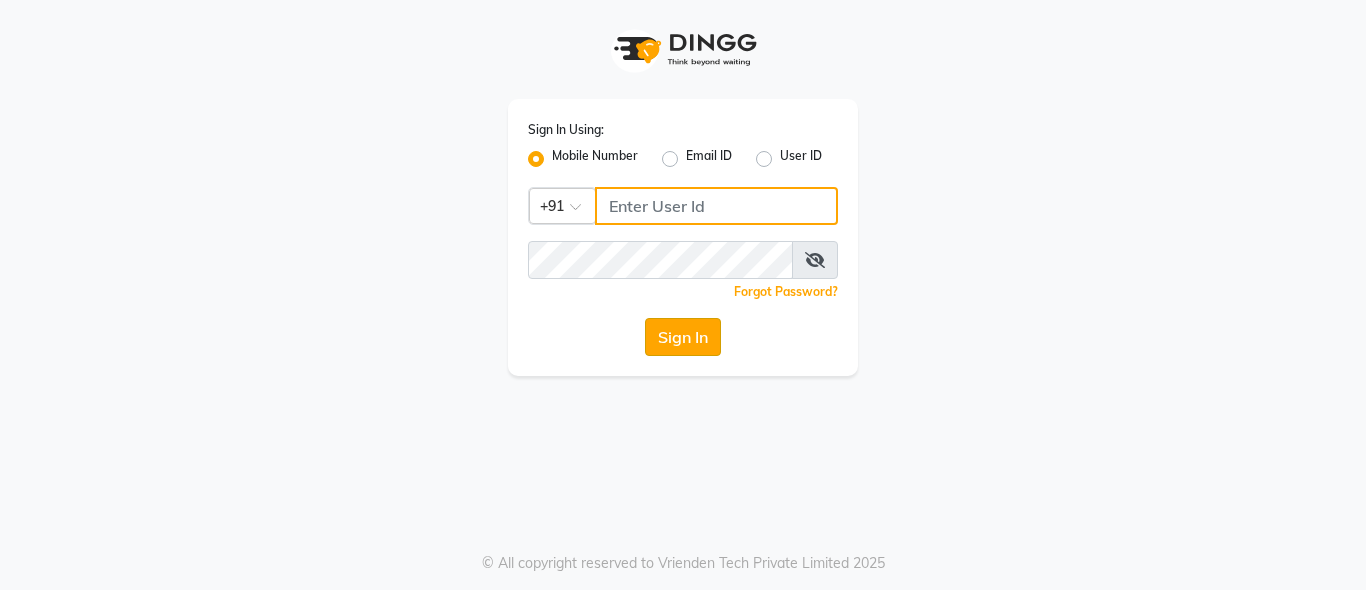 type on "[PHONE]" 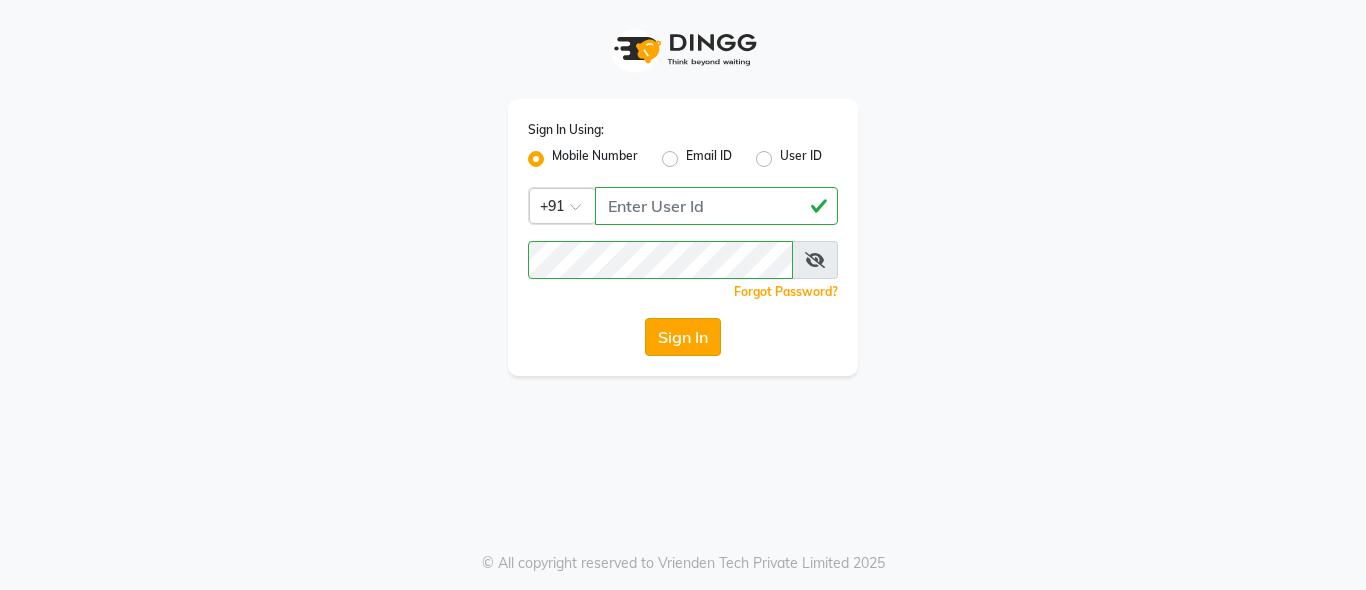 click on "Sign In" 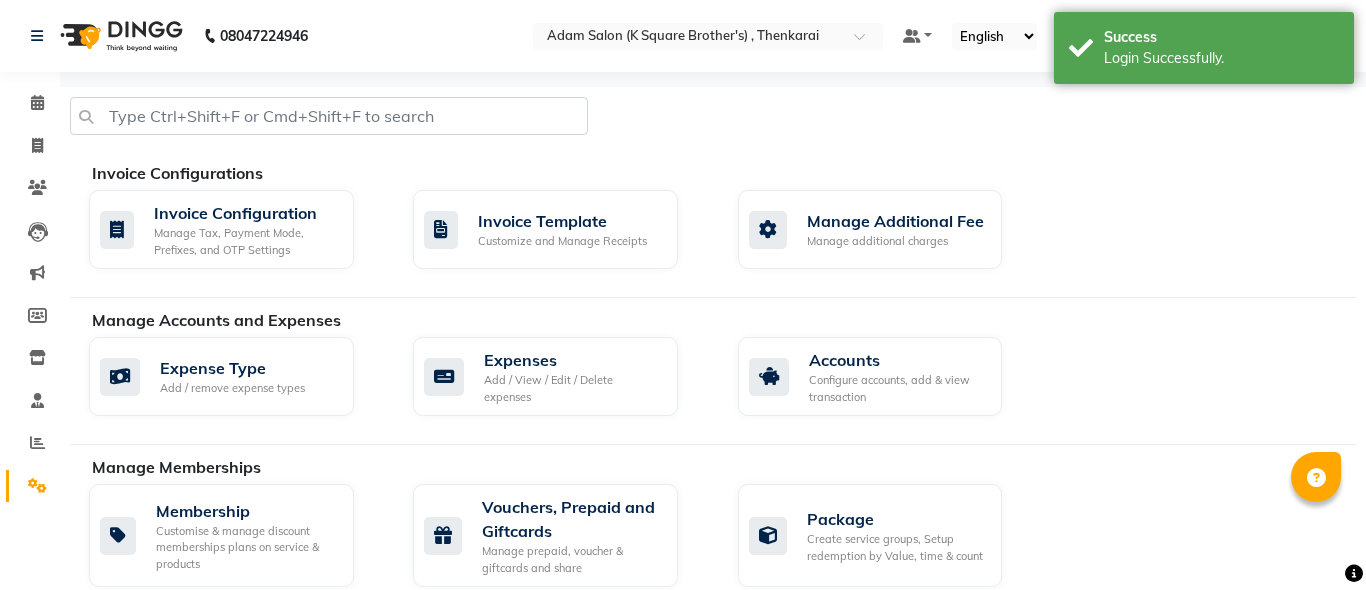 select on "en" 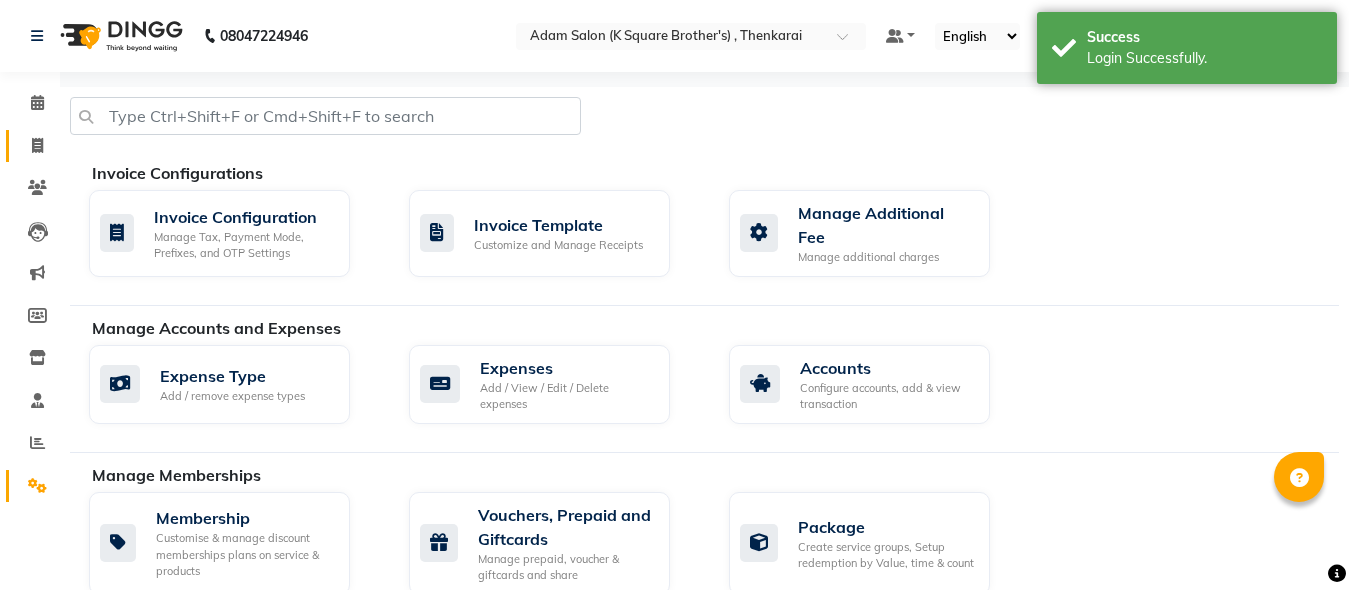 click 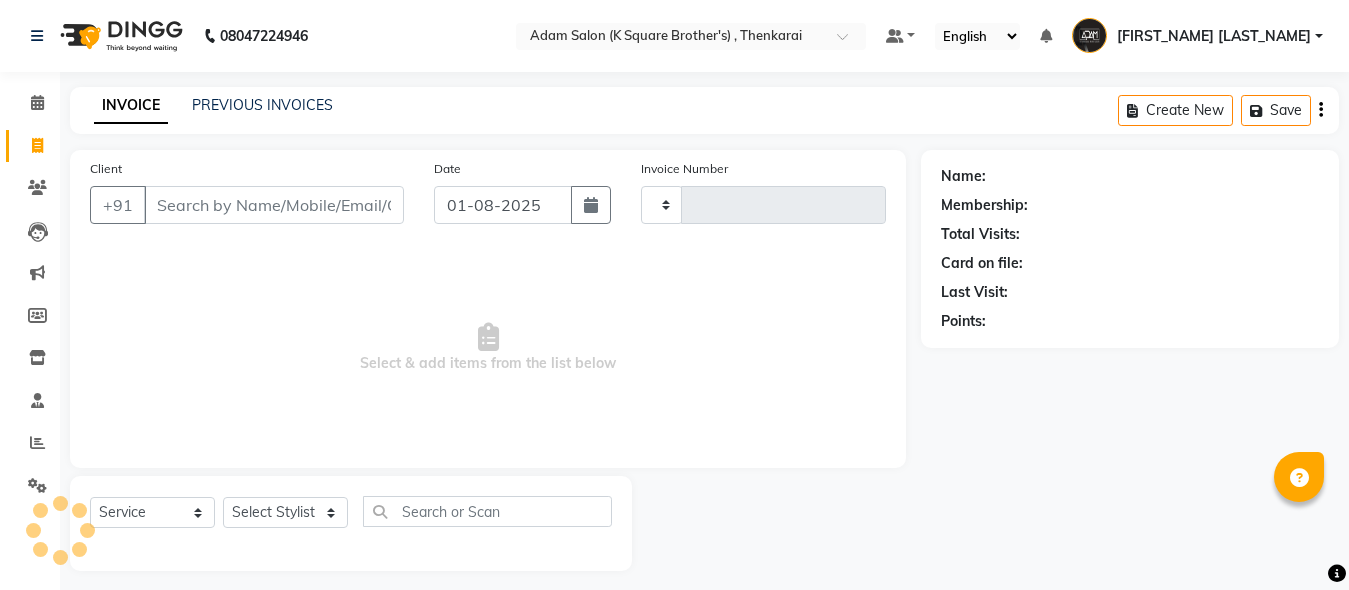 scroll, scrollTop: 11, scrollLeft: 0, axis: vertical 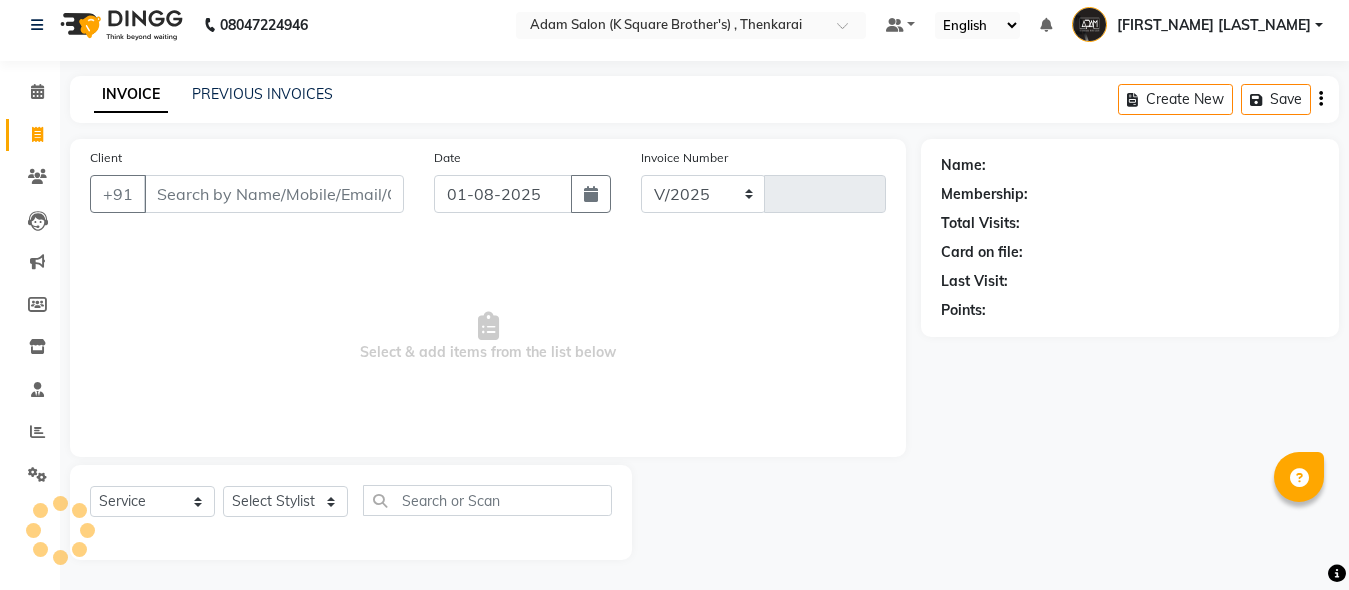 select on "8195" 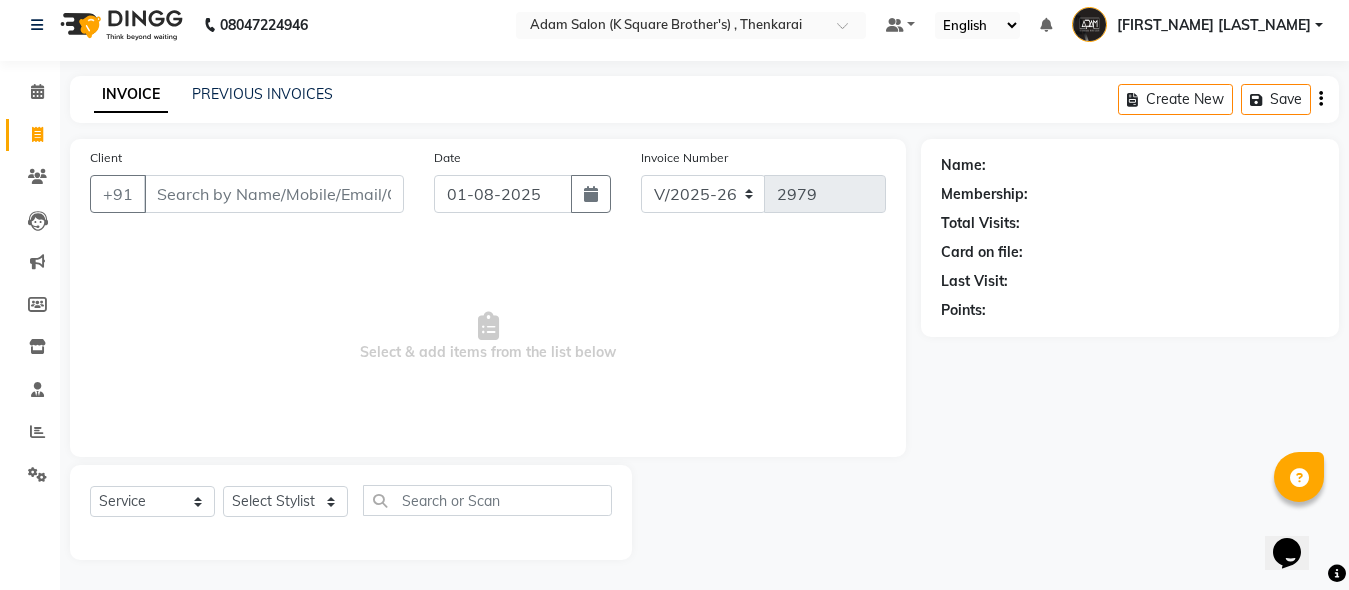 scroll, scrollTop: 0, scrollLeft: 0, axis: both 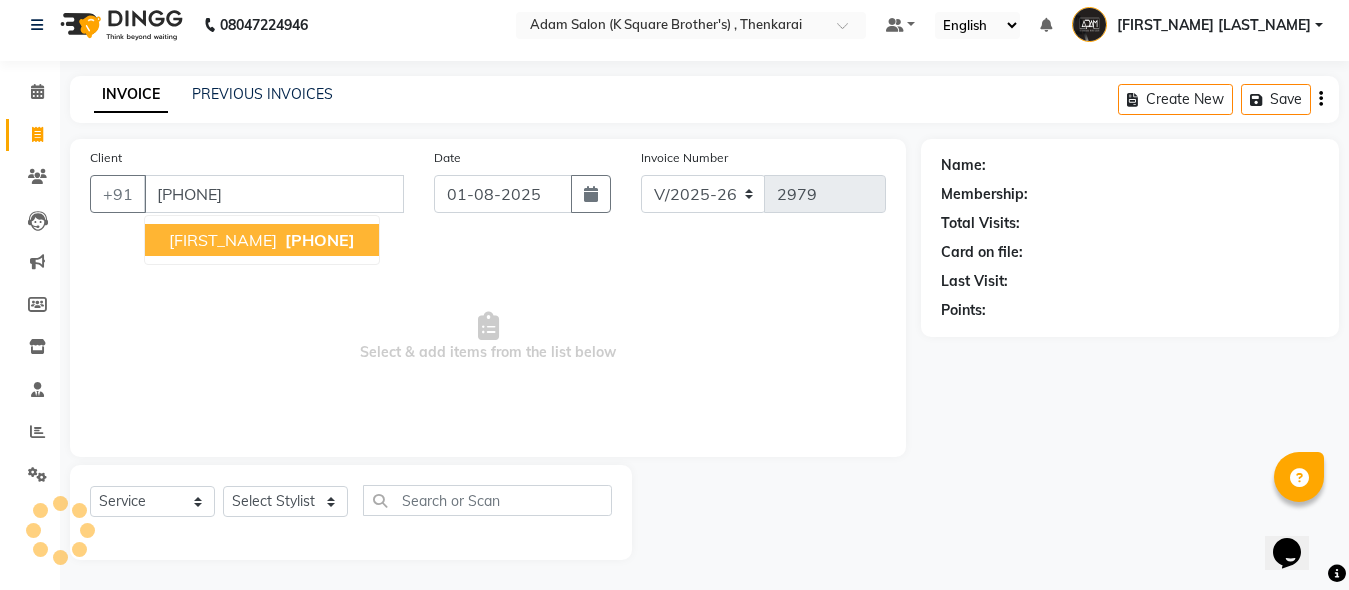type on "[PHONE]" 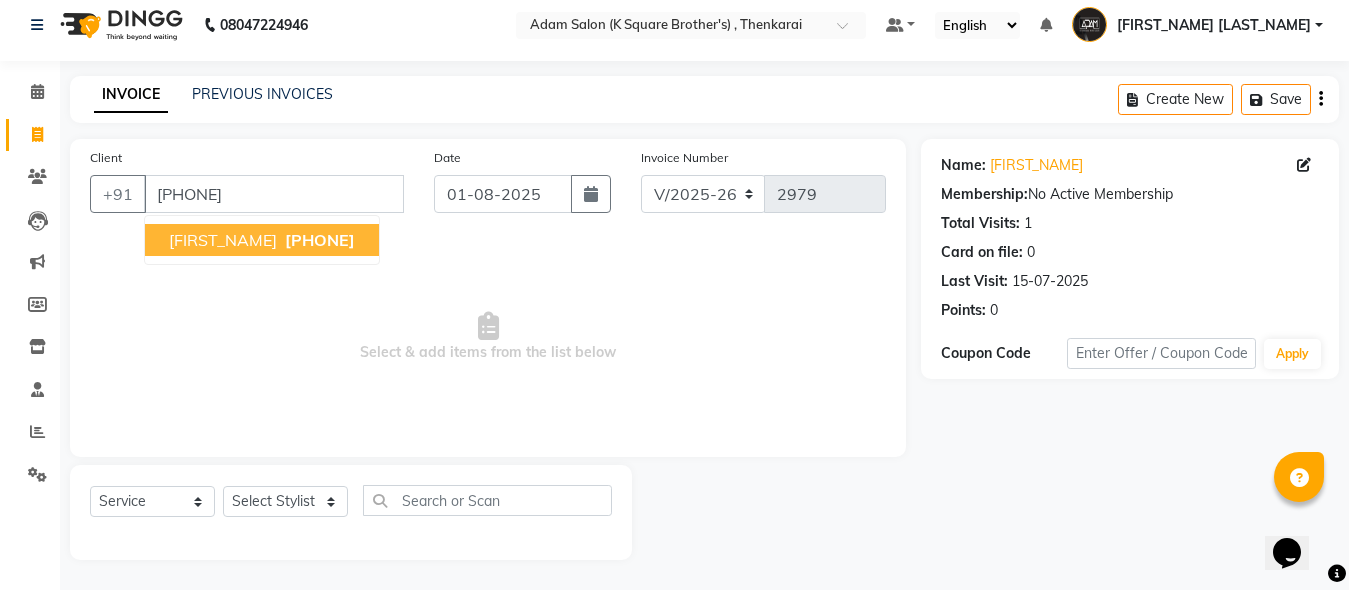 click on "[PHONE]" at bounding box center [320, 240] 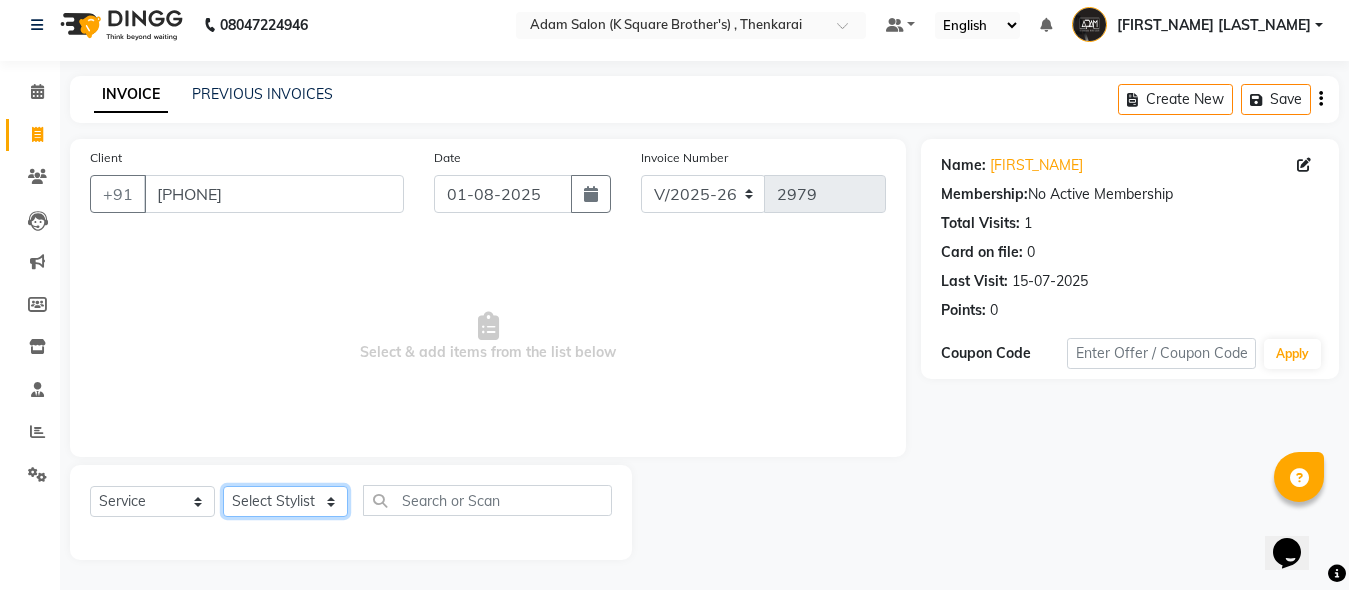 click on "Select Stylist Hasan Malik Navaz Suhail Syed Adam" 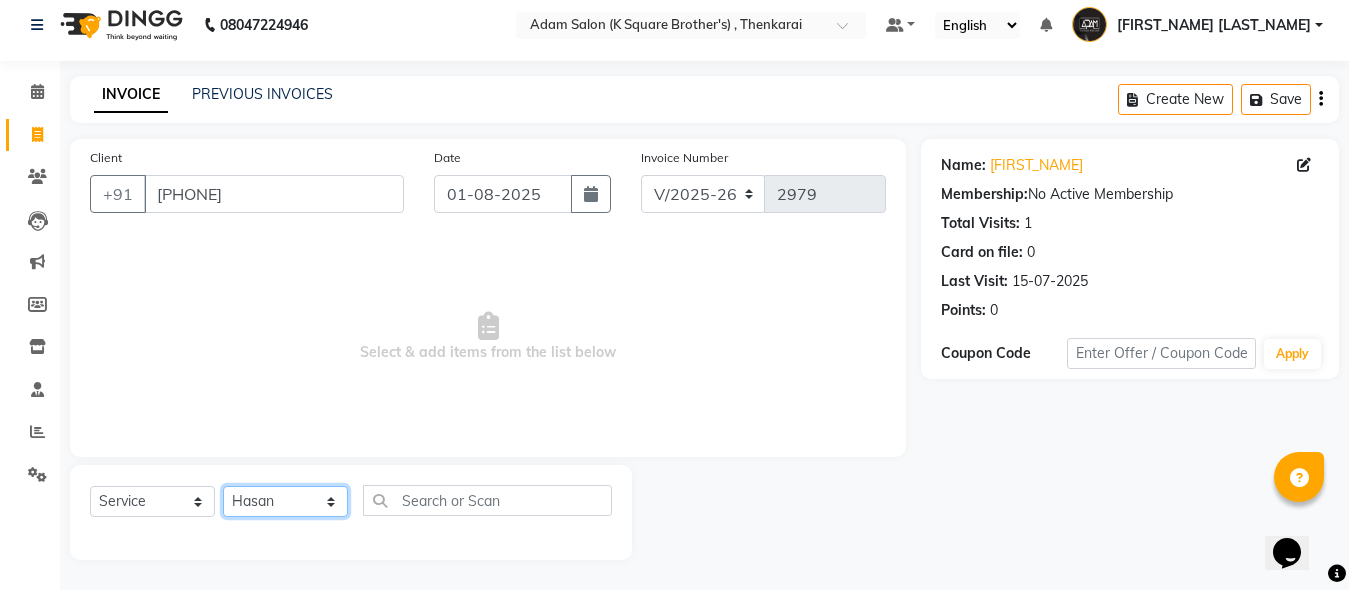 click on "Select Stylist Hasan Malik Navaz Suhail Syed Adam" 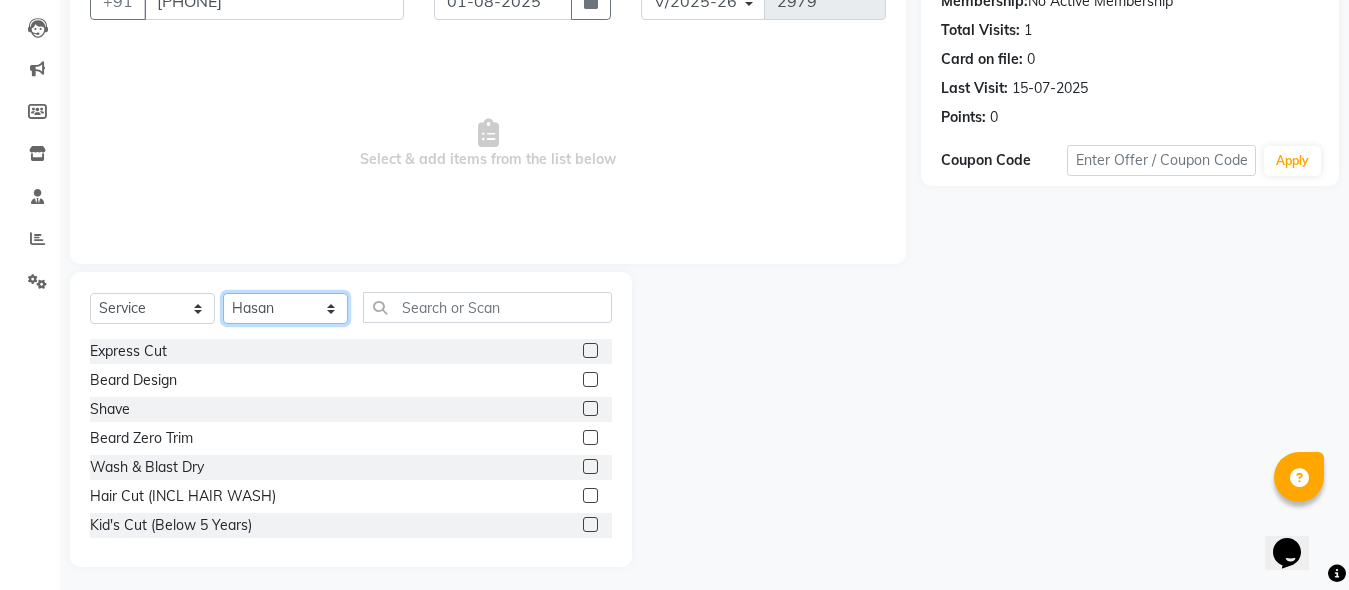 scroll, scrollTop: 211, scrollLeft: 0, axis: vertical 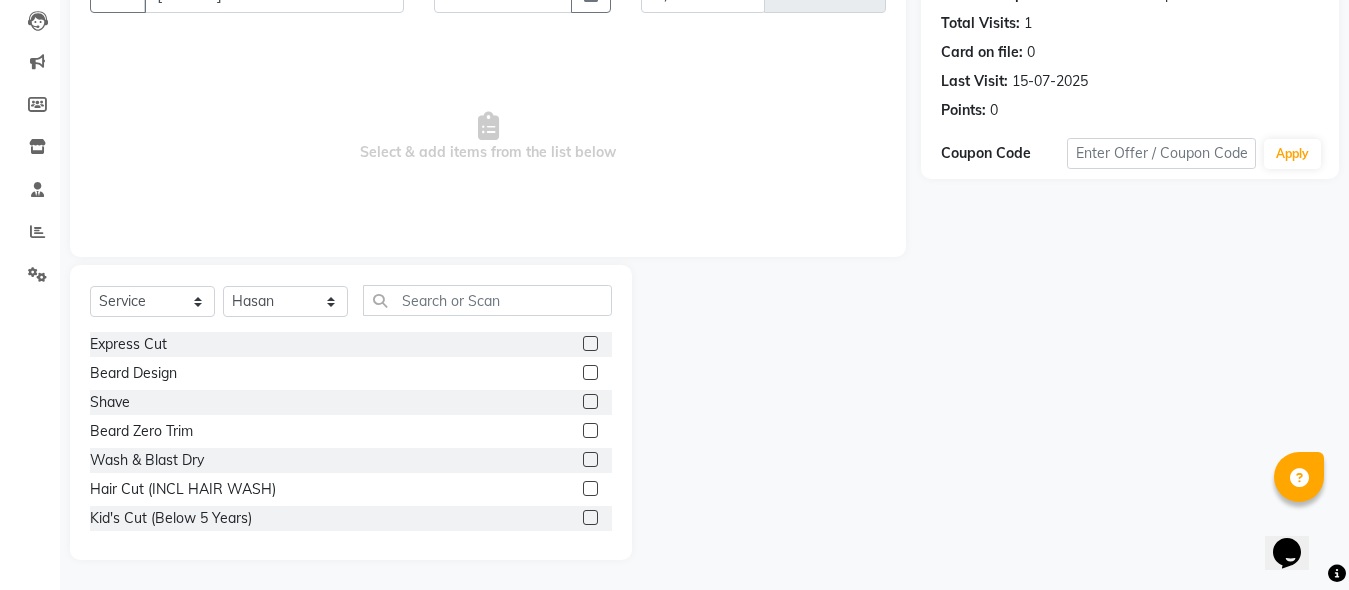 click 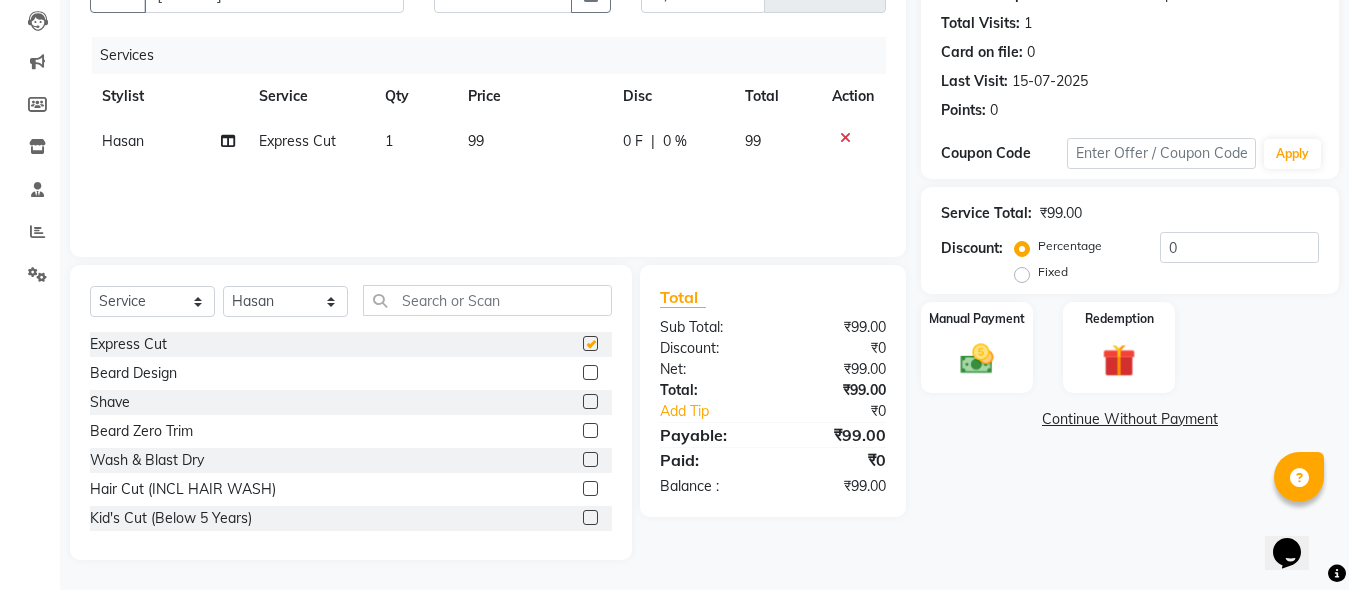 checkbox on "false" 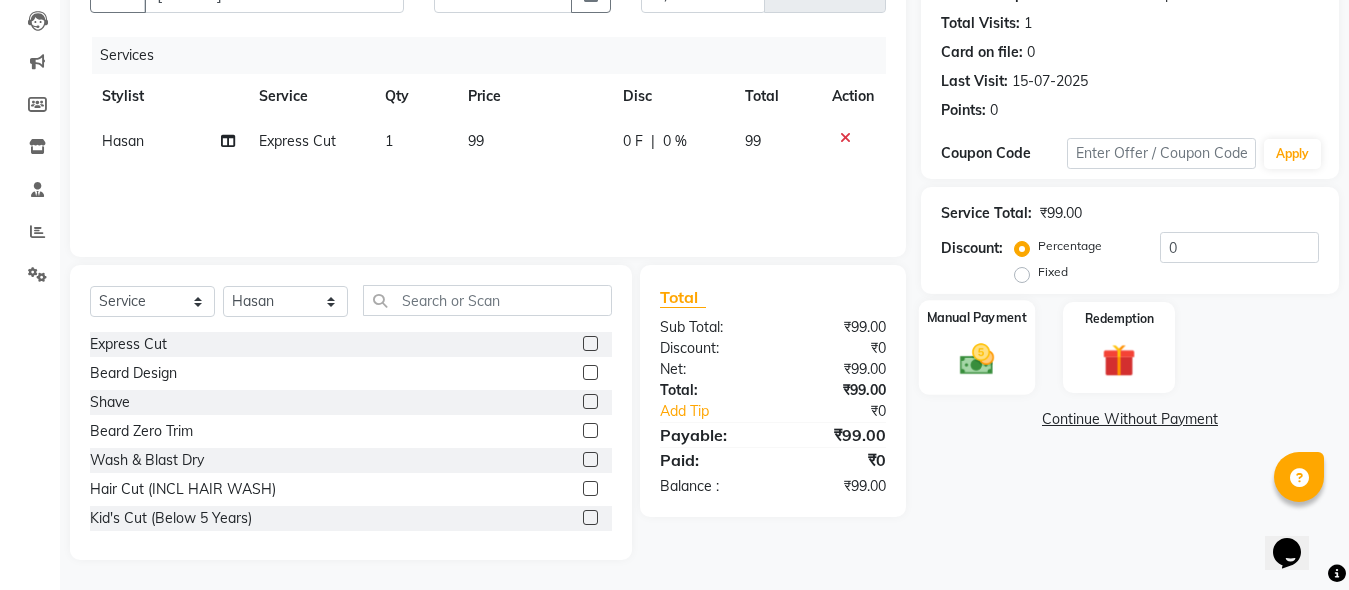 click on "Manual Payment" 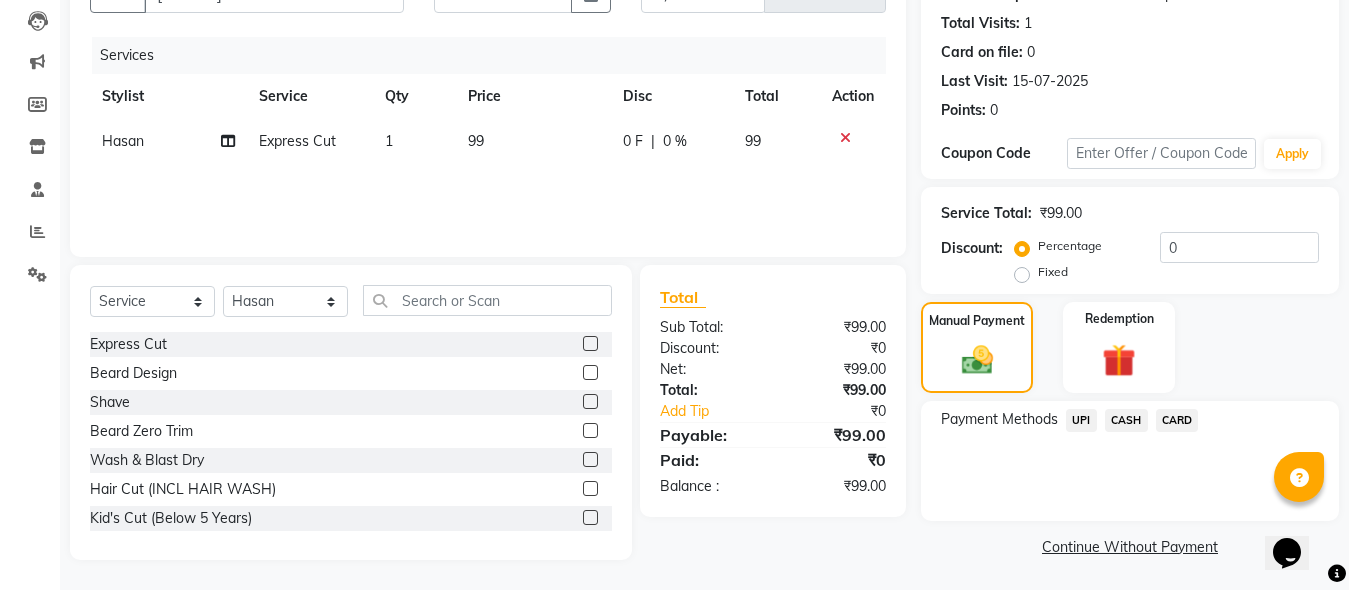 click on "CASH" 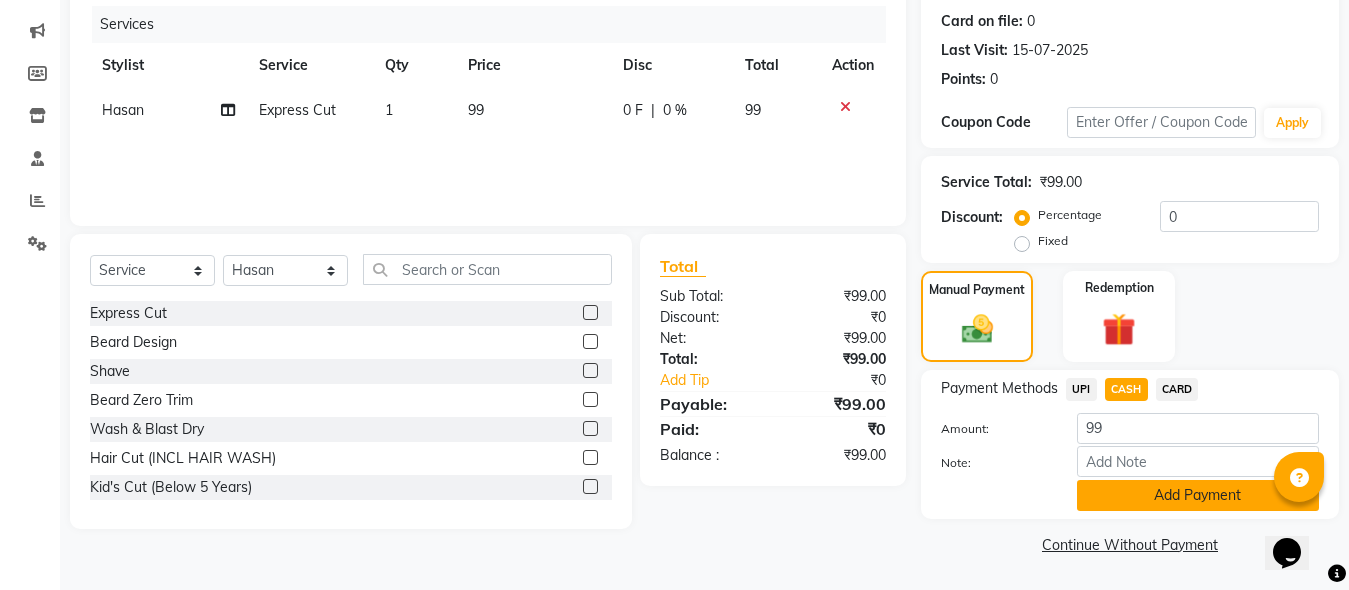 click on "Add Payment" 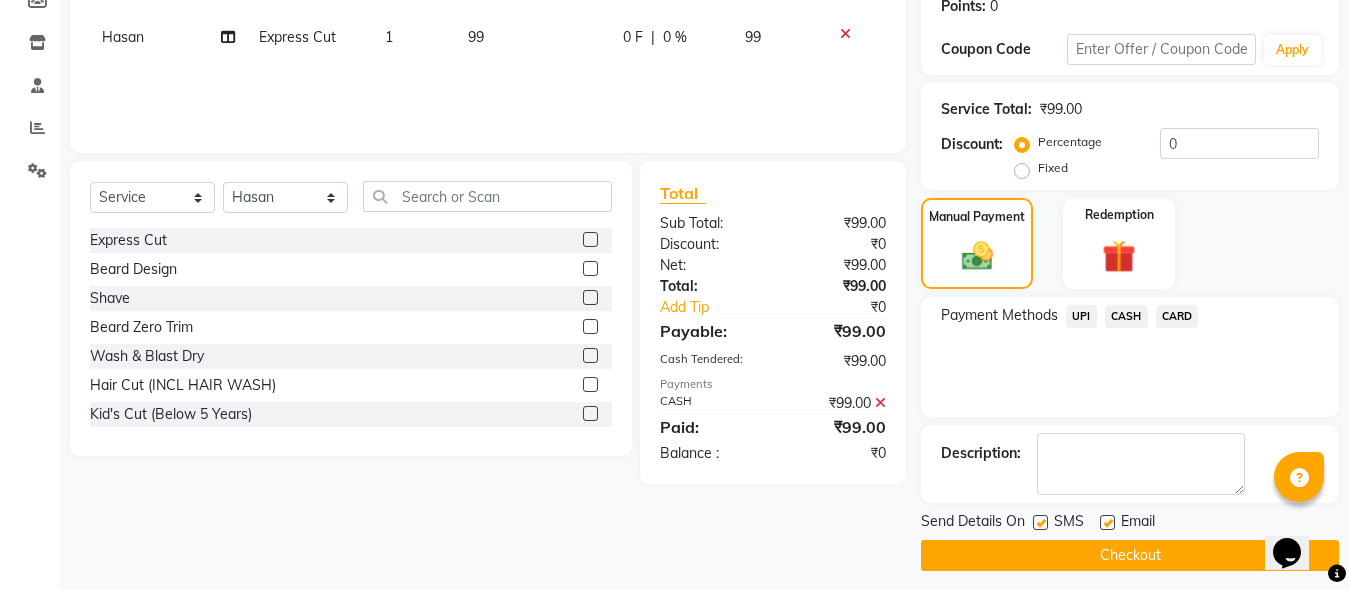 scroll, scrollTop: 326, scrollLeft: 0, axis: vertical 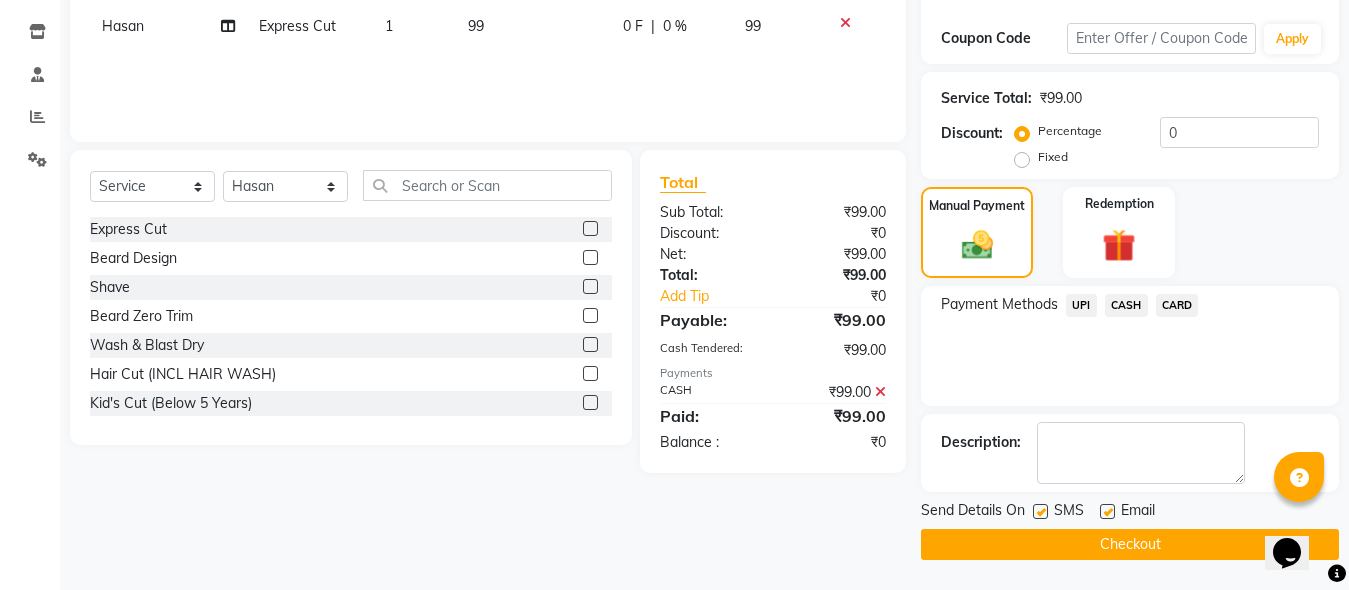 click on "Checkout" 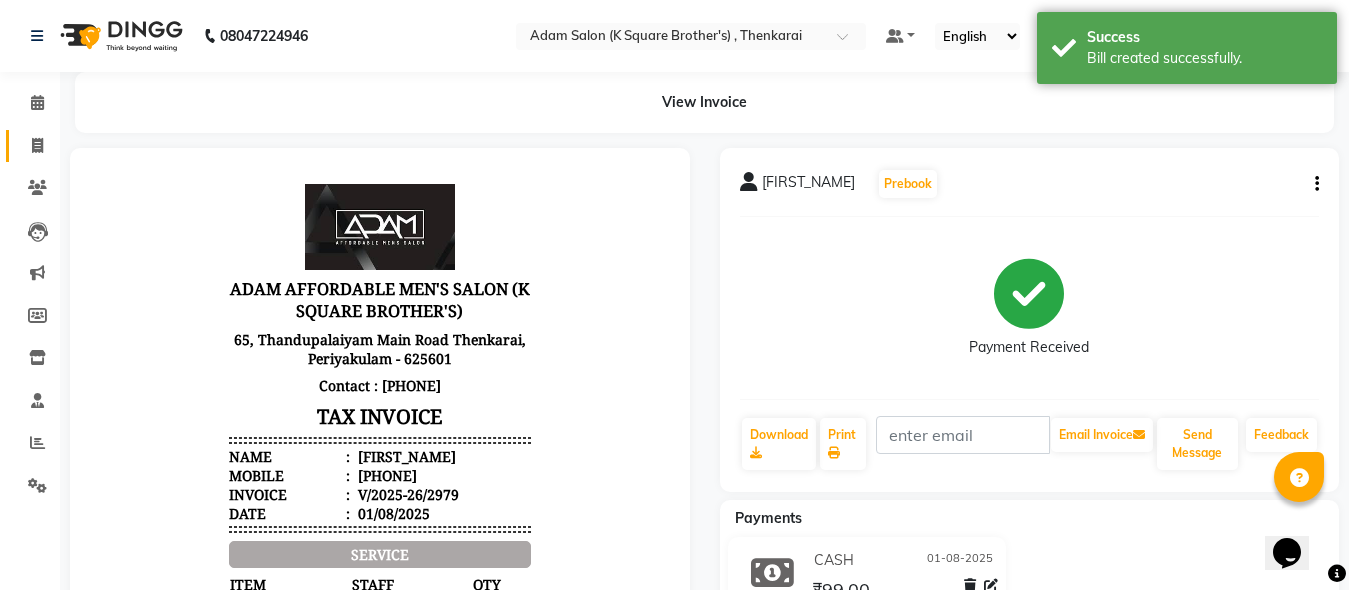 scroll, scrollTop: 0, scrollLeft: 0, axis: both 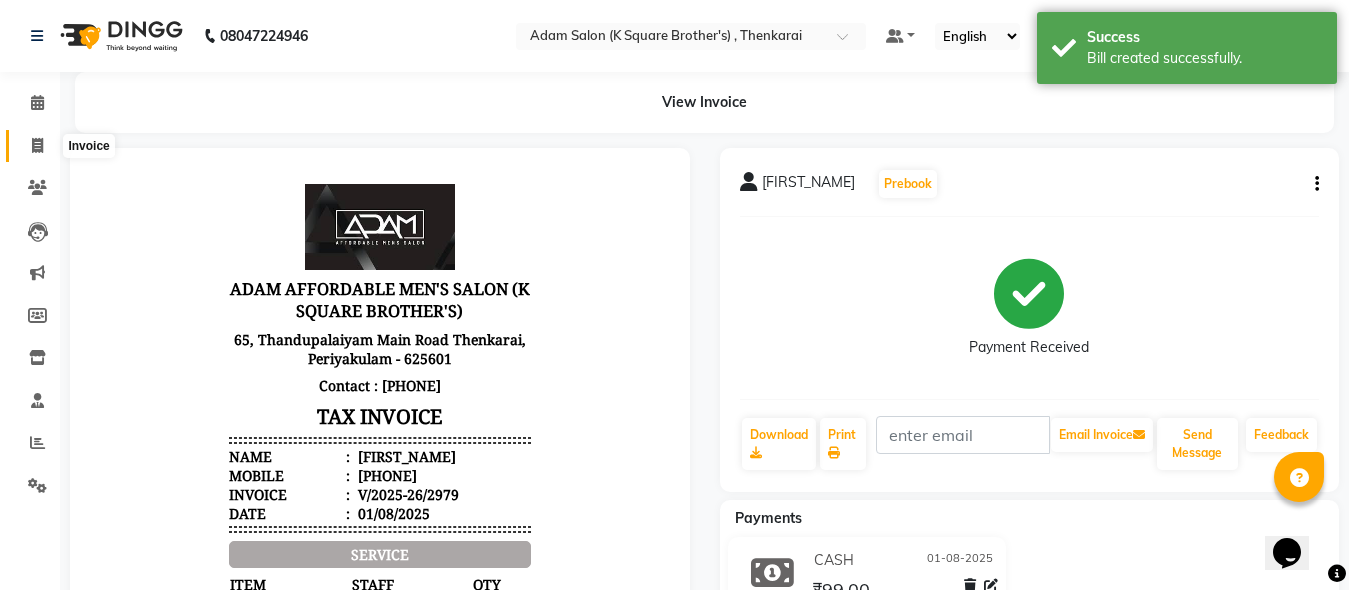 click 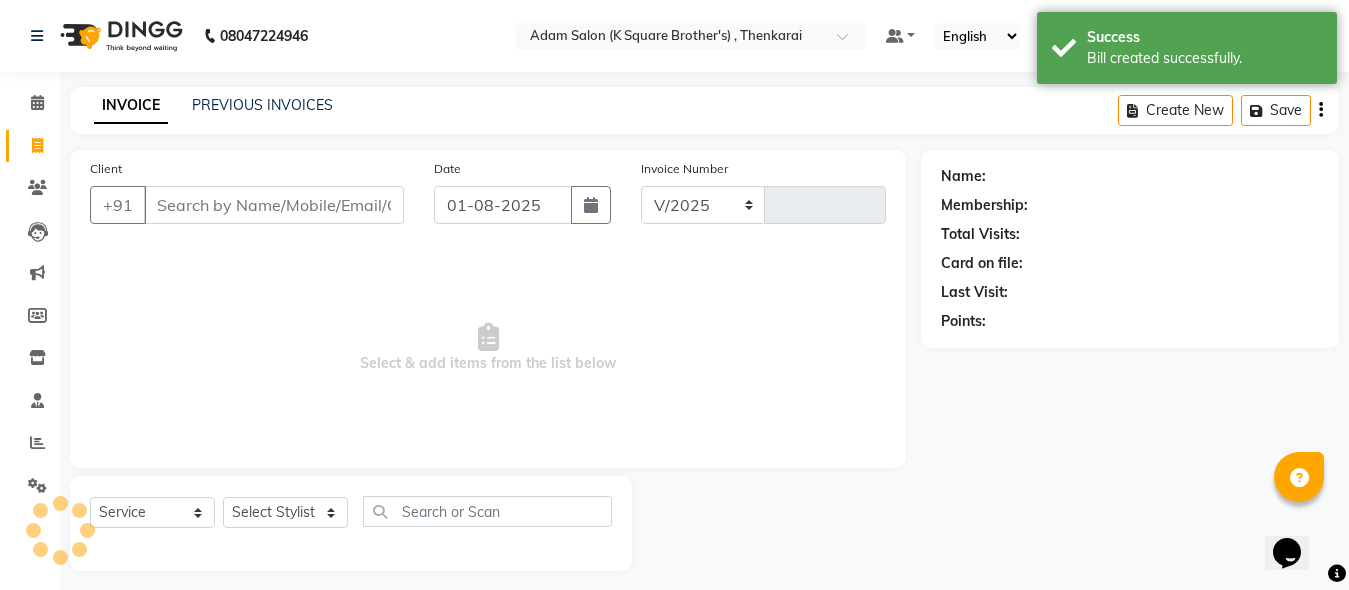 scroll, scrollTop: 11, scrollLeft: 0, axis: vertical 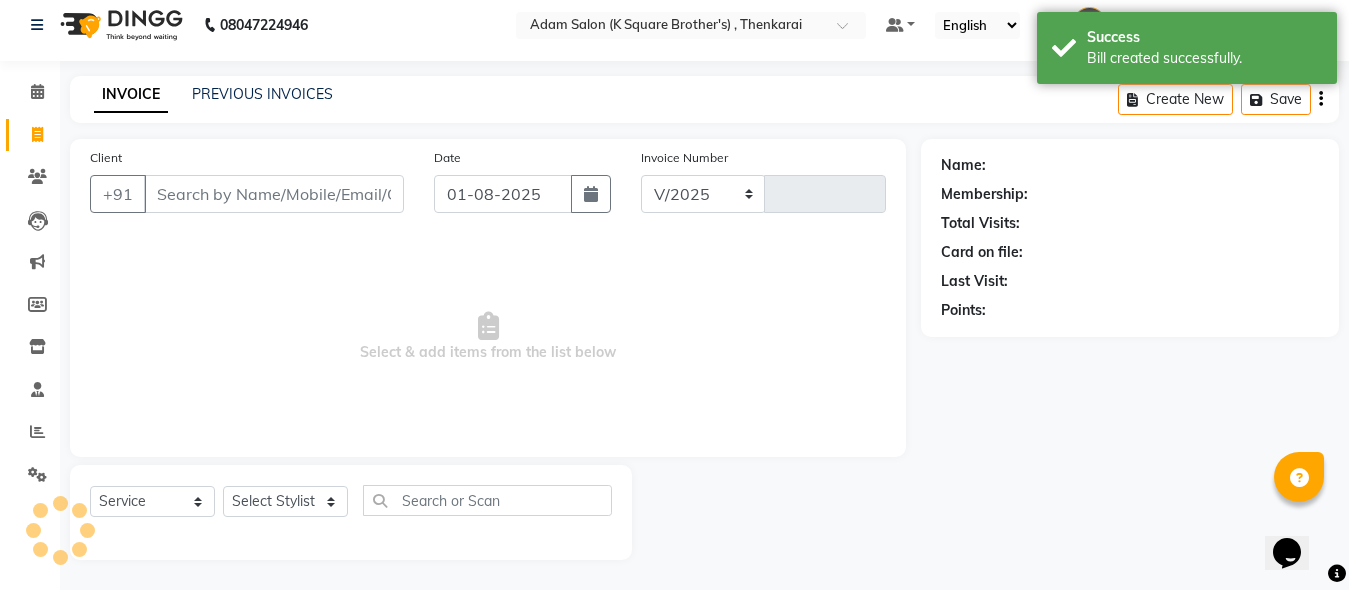 select on "8195" 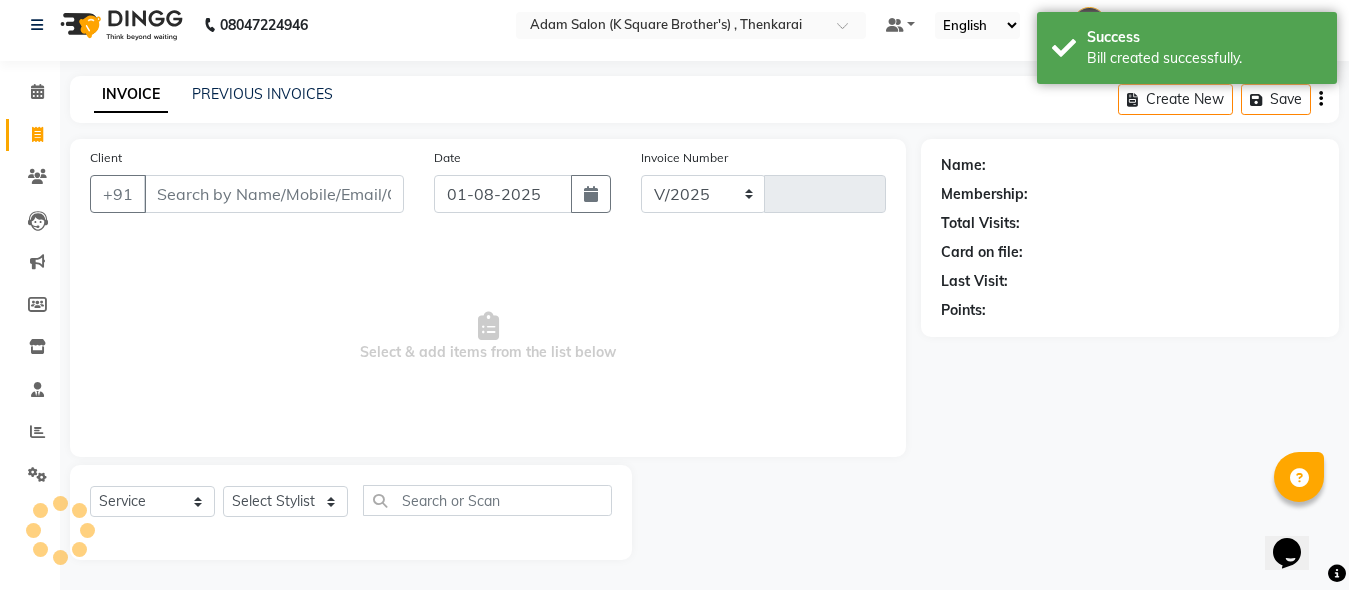 type on "2980" 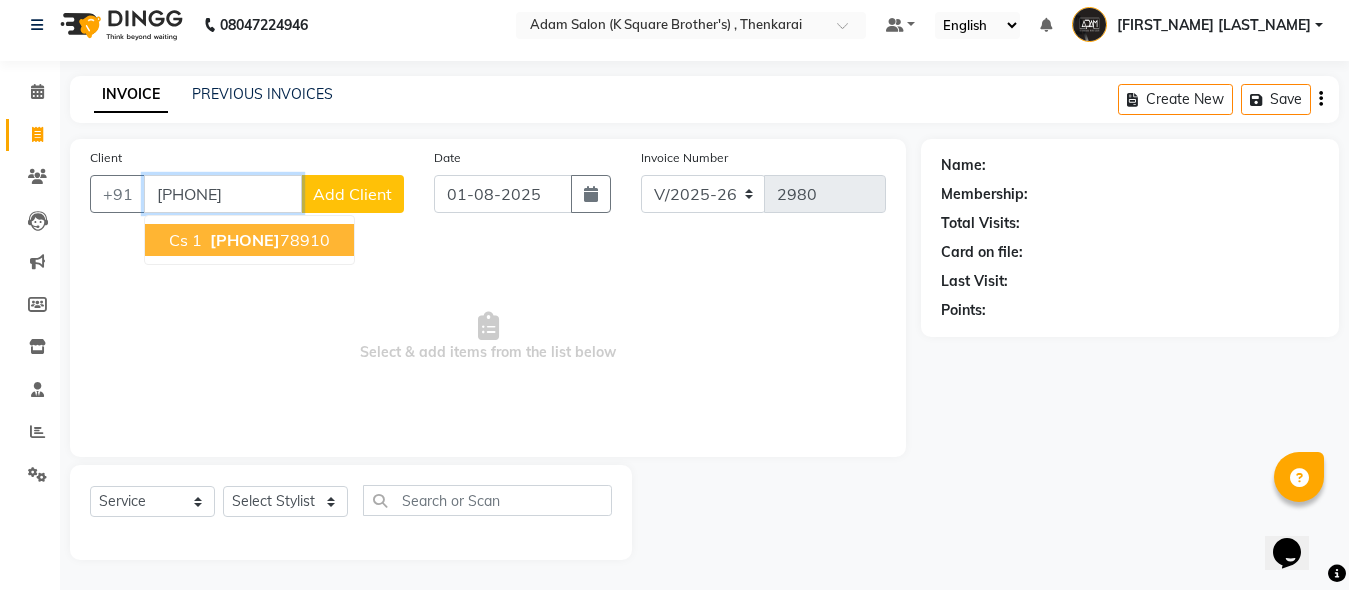 click on "79966 78910" at bounding box center (268, 240) 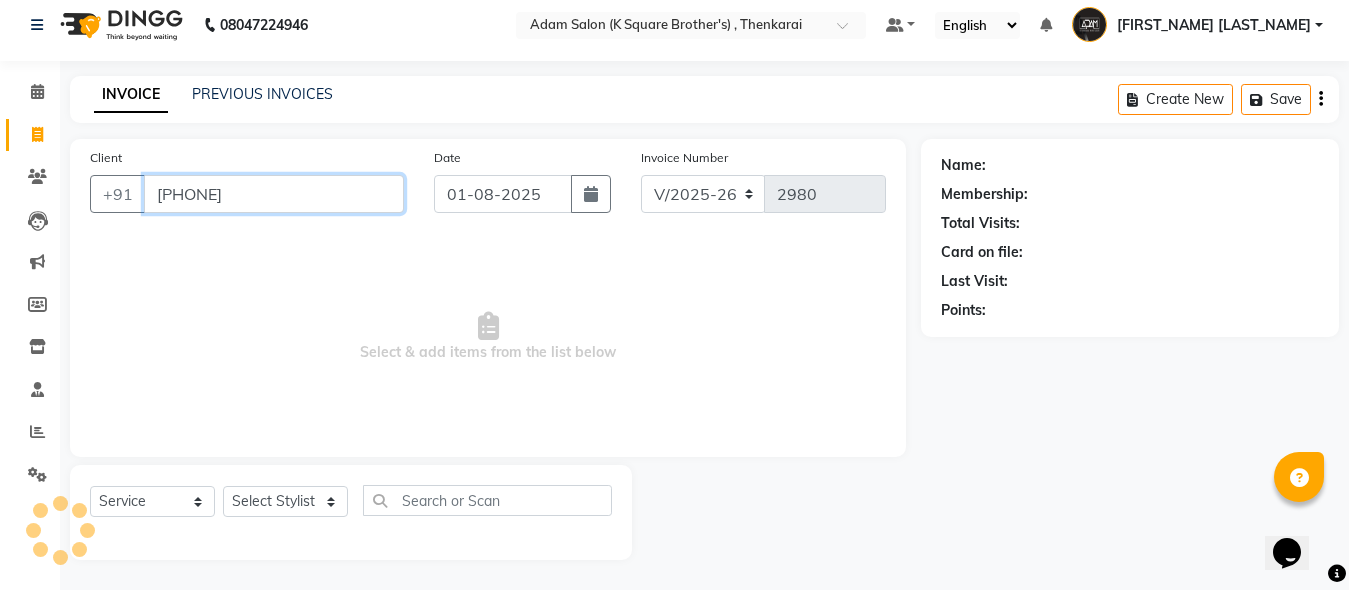 type on "[PHONE]" 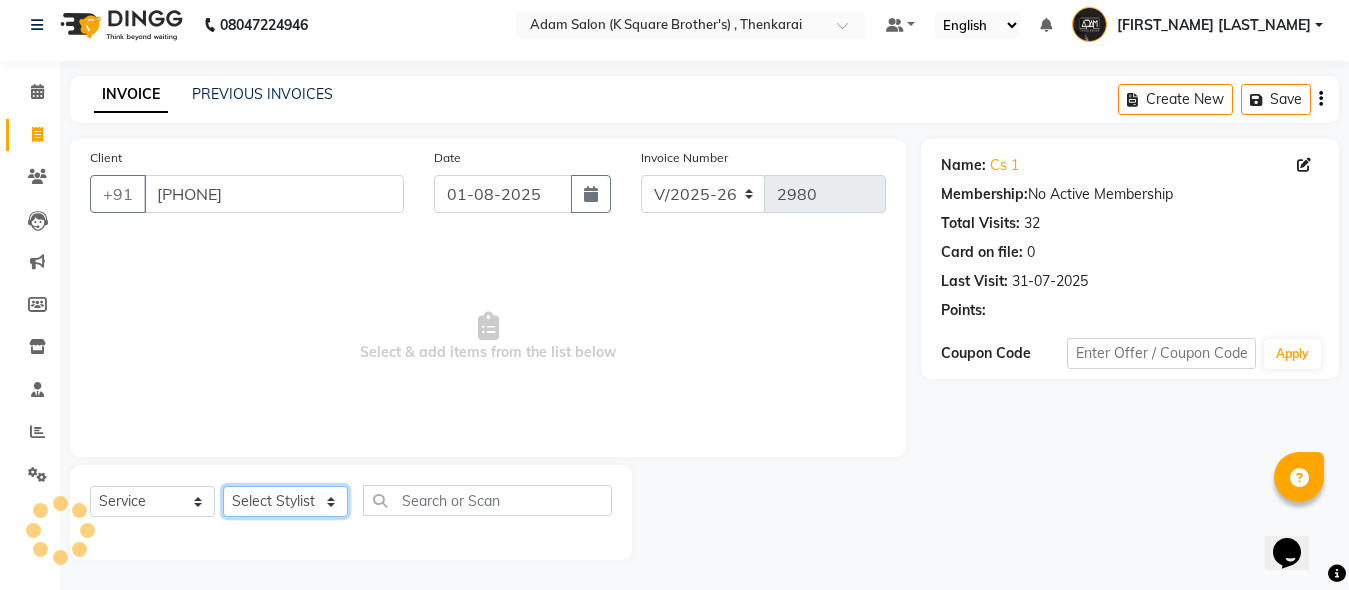 click on "Select Stylist Hasan Malik Navaz Suhail Syed Adam" 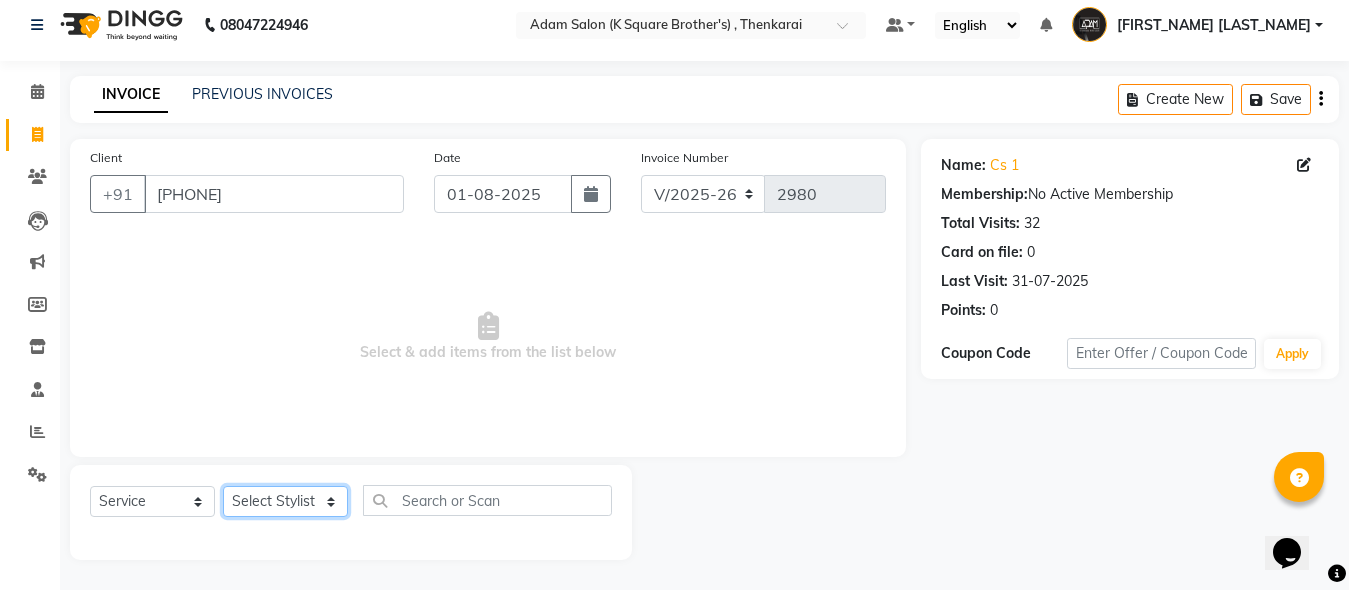 select on "78104" 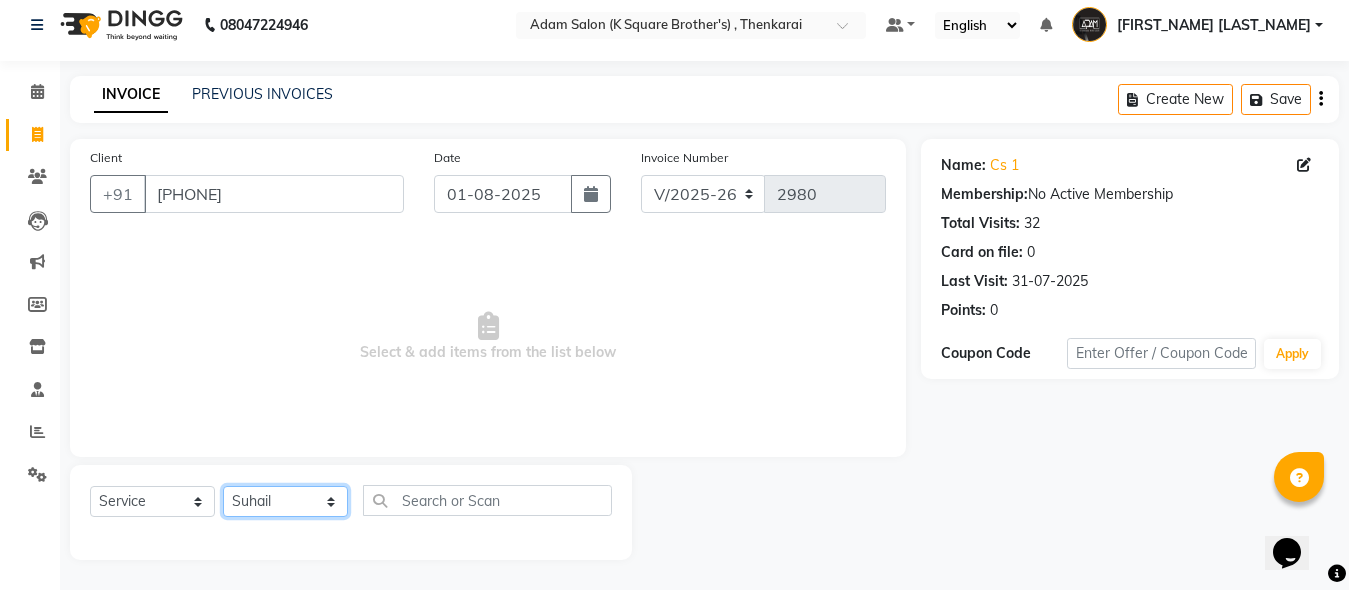 click on "Select Stylist Hasan Malik Navaz Suhail Syed Adam" 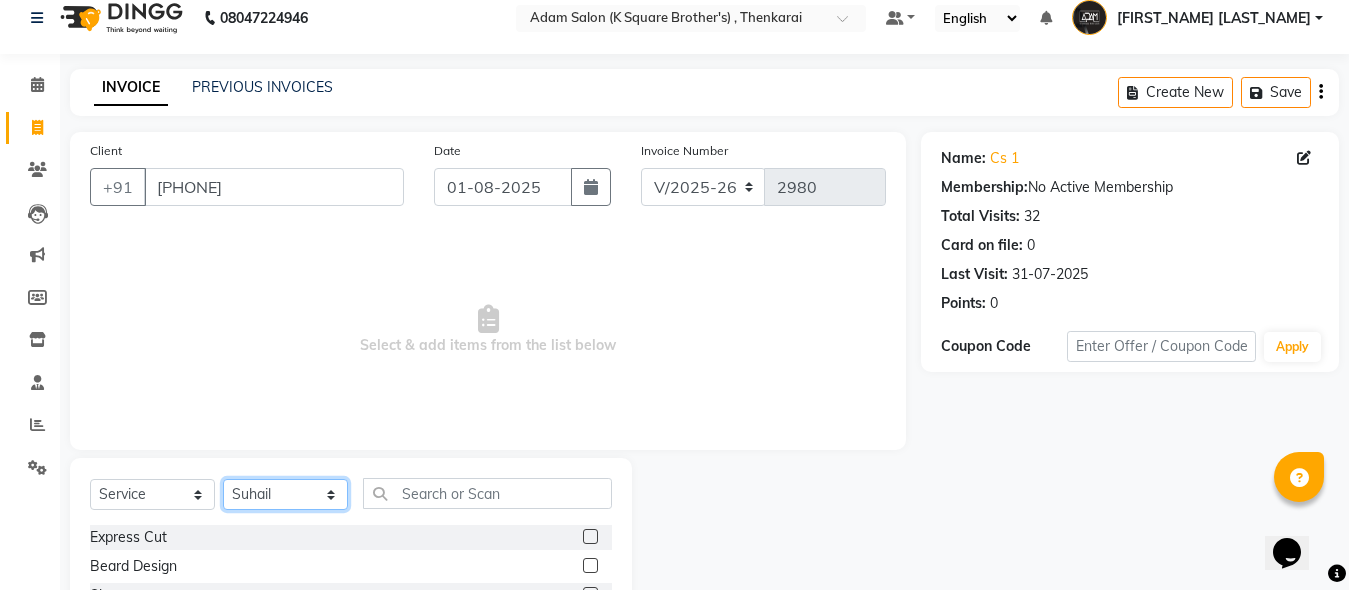 scroll, scrollTop: 211, scrollLeft: 0, axis: vertical 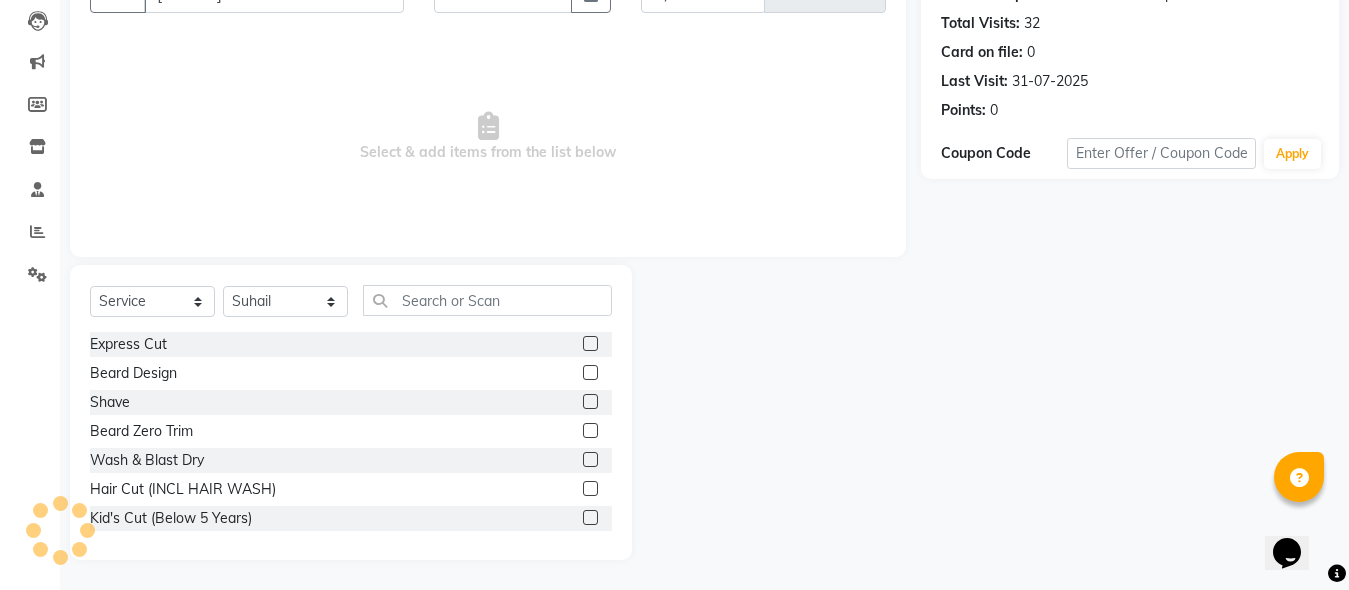 click 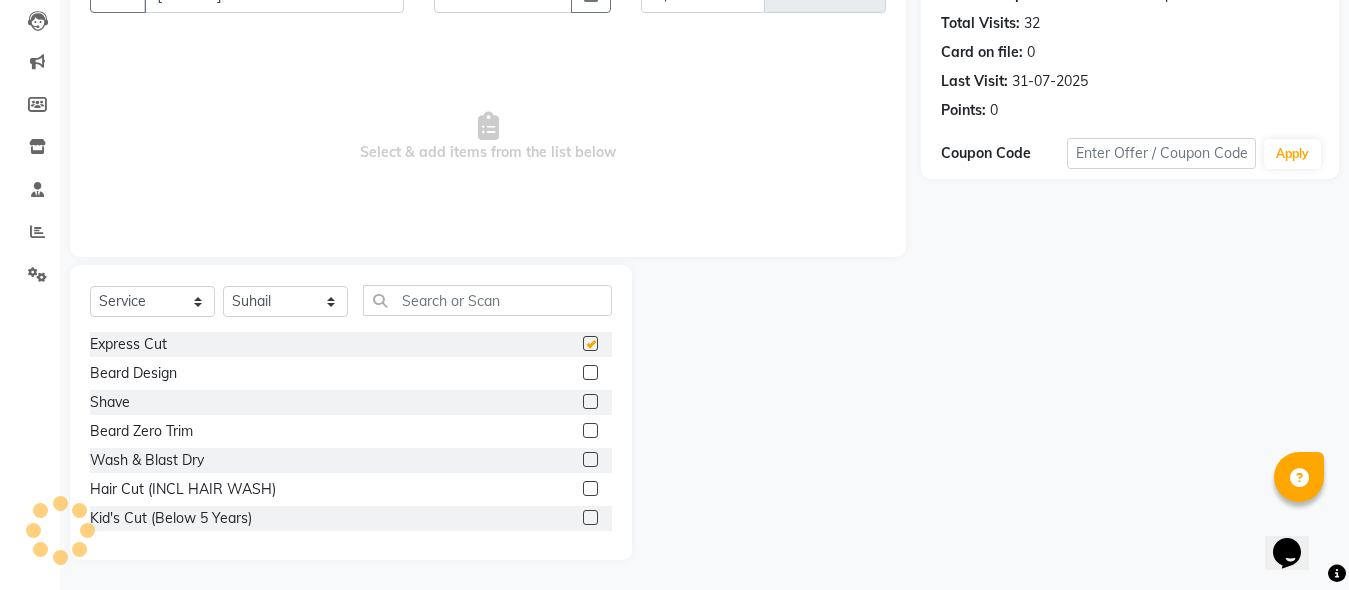 click 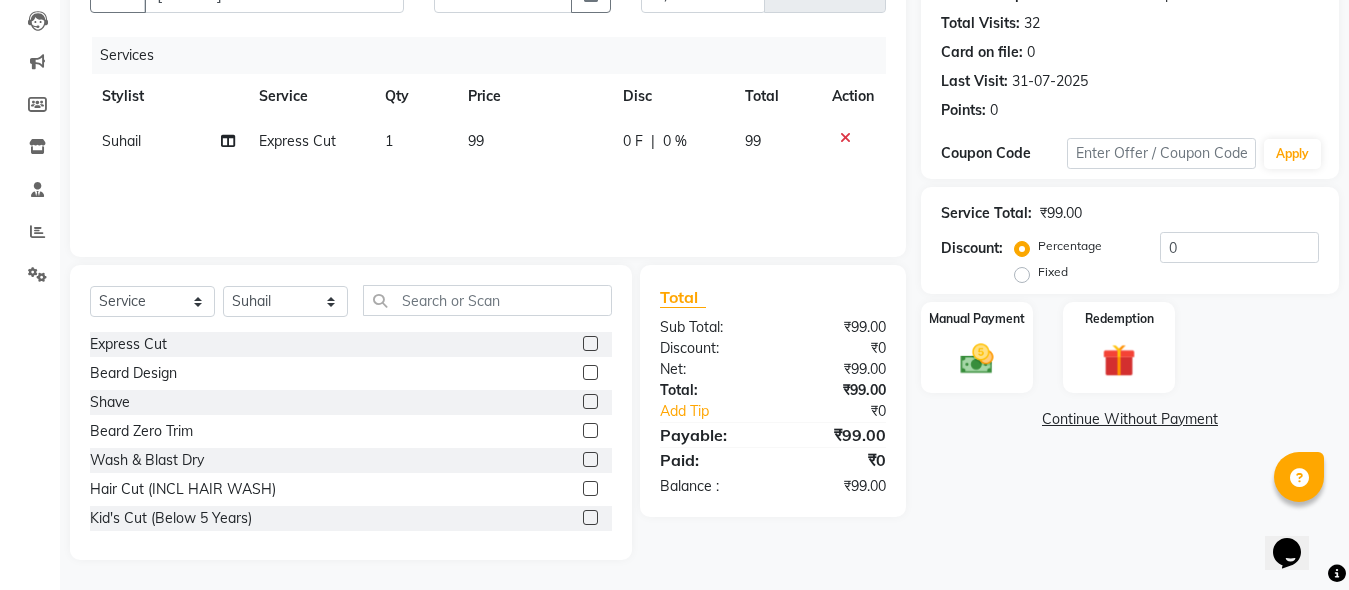 click 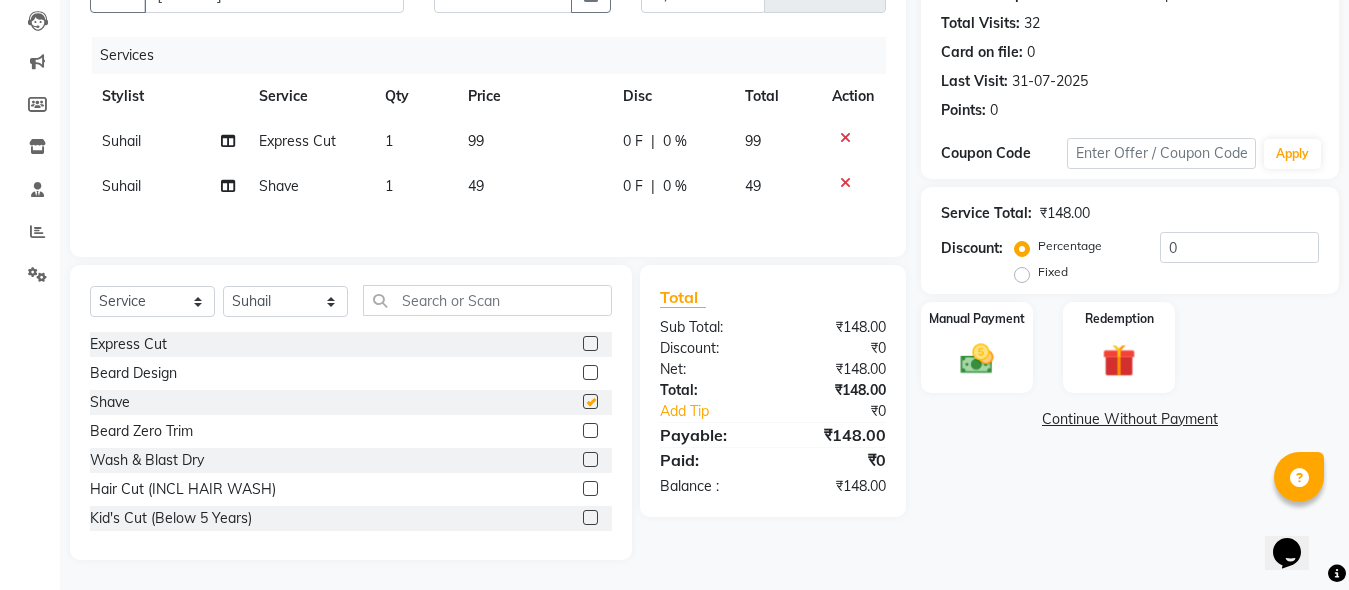checkbox on "false" 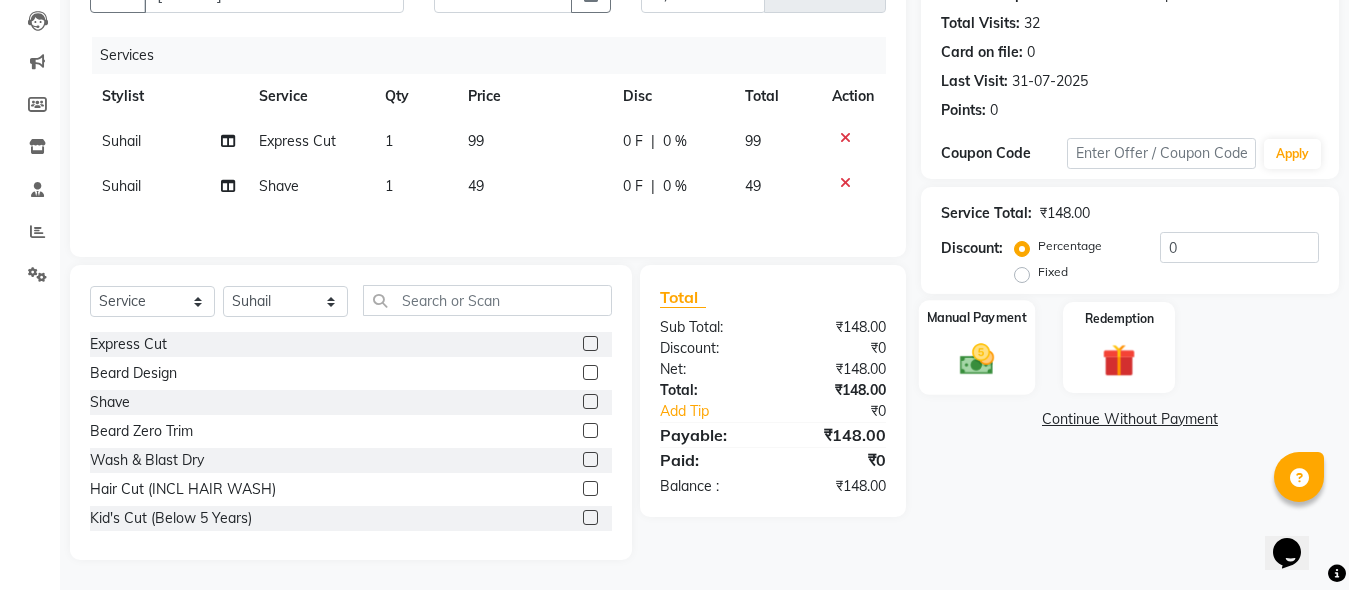 click 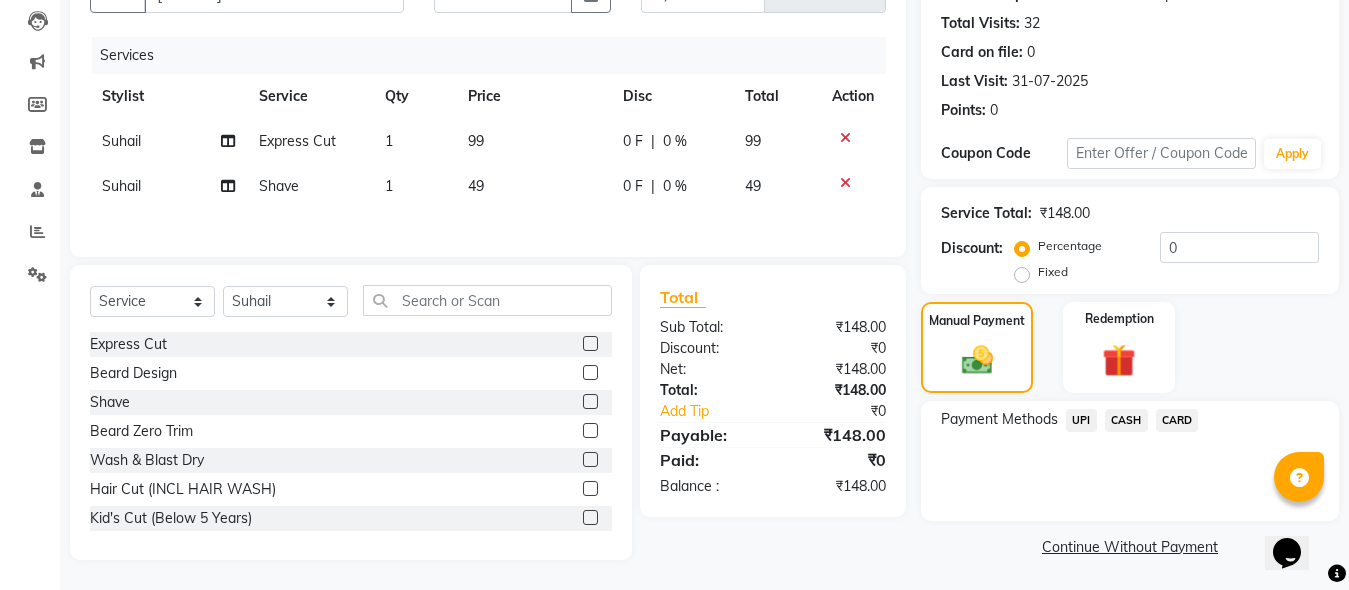 click on "CASH" 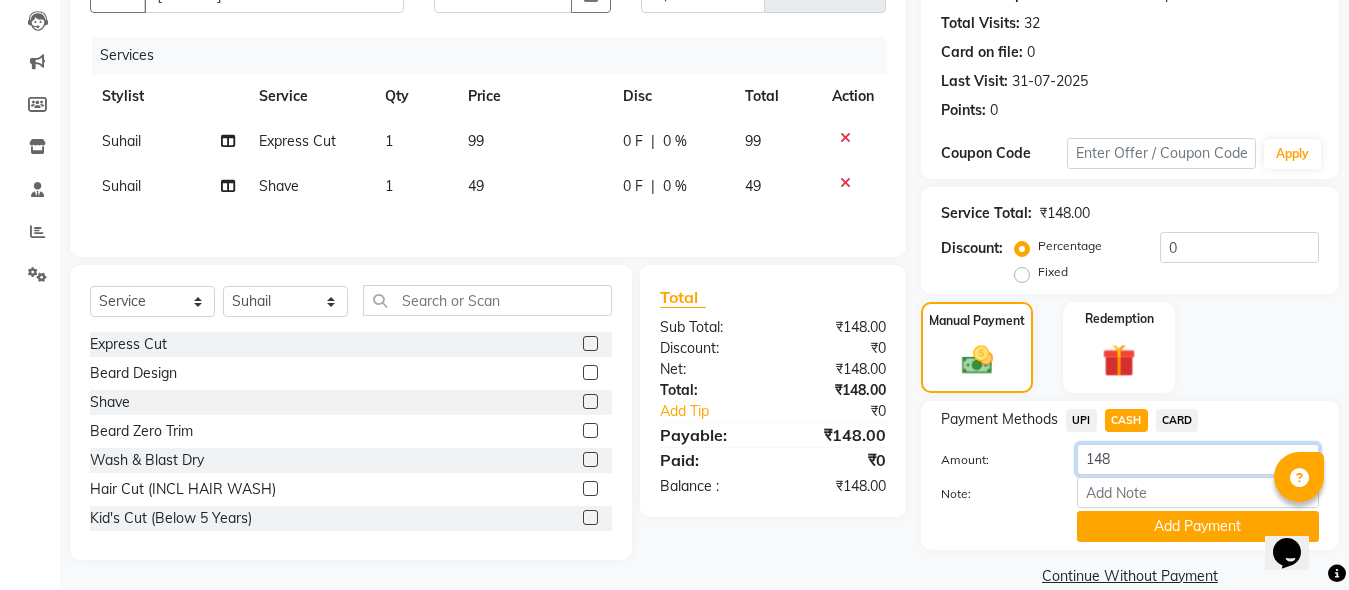 click on "148" 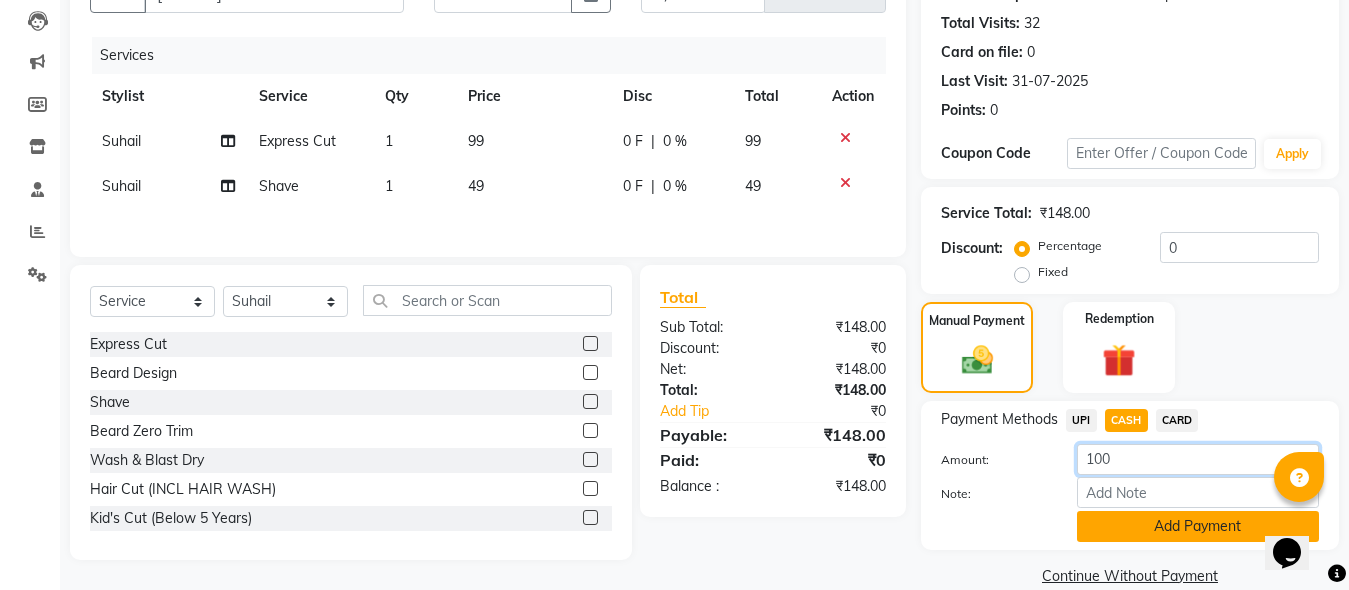 type on "100" 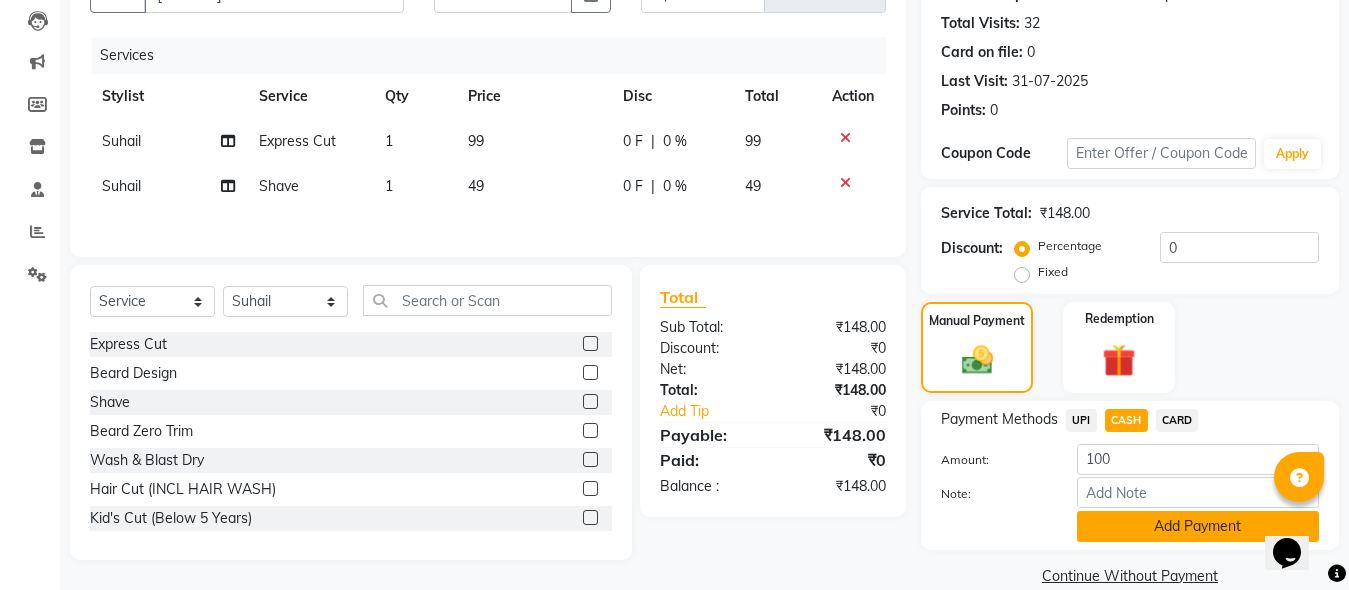 click on "Add Payment" 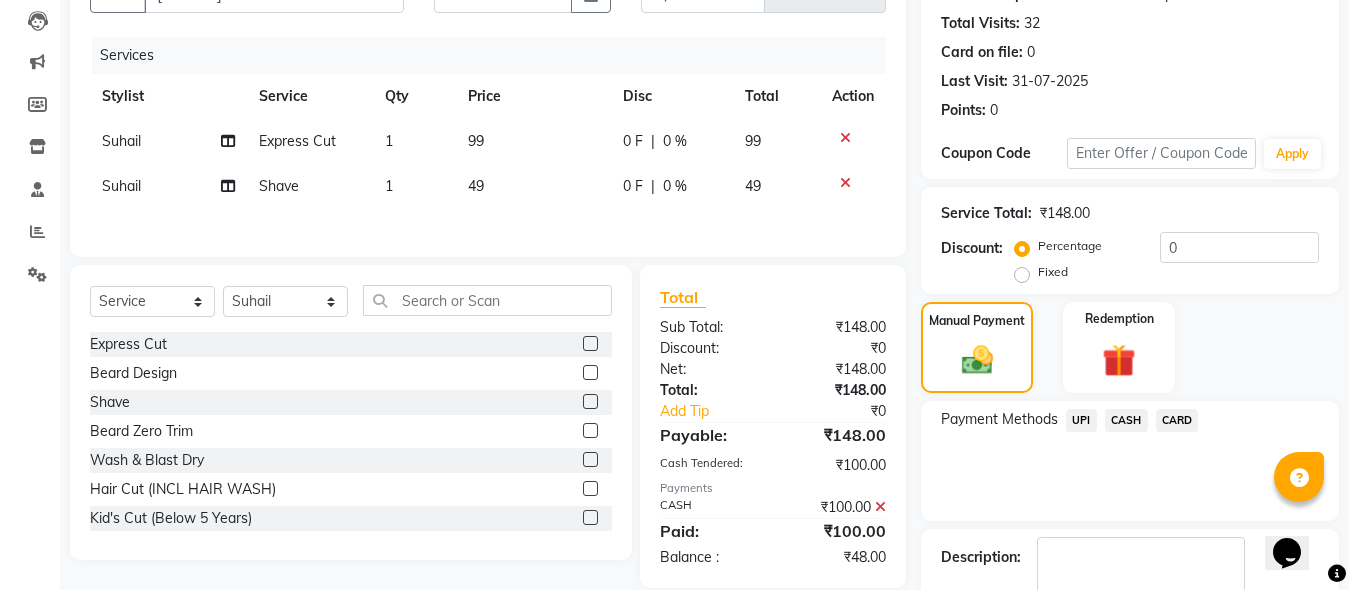 click on "UPI" 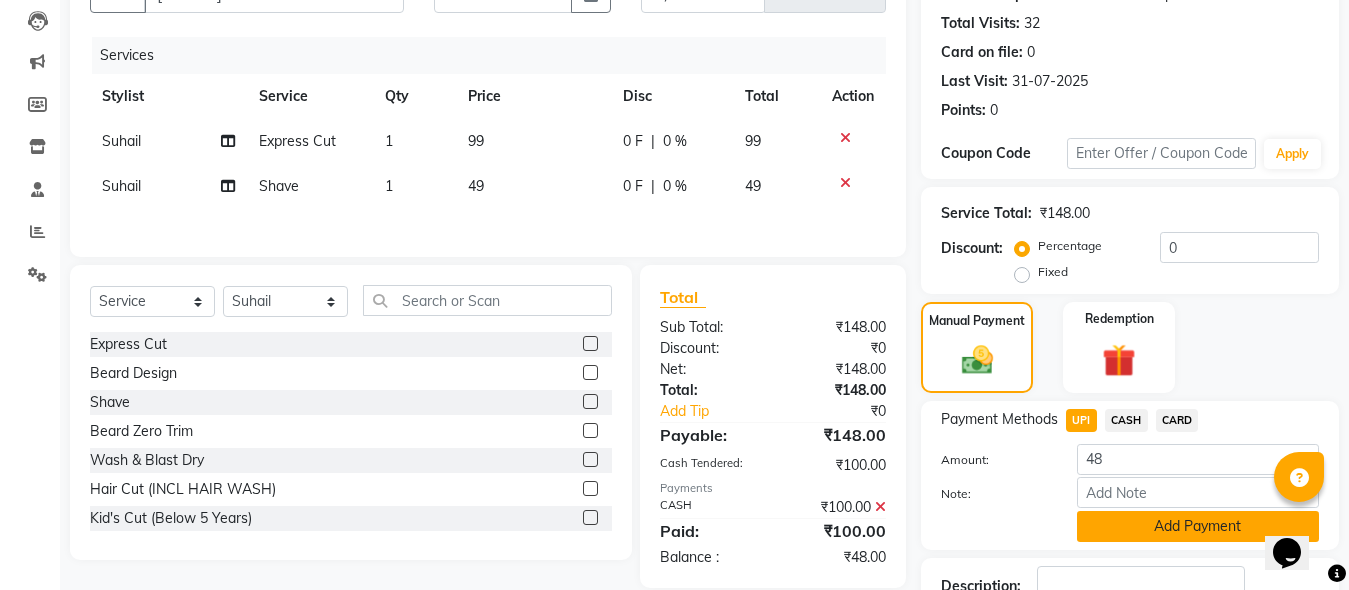 click on "Add Payment" 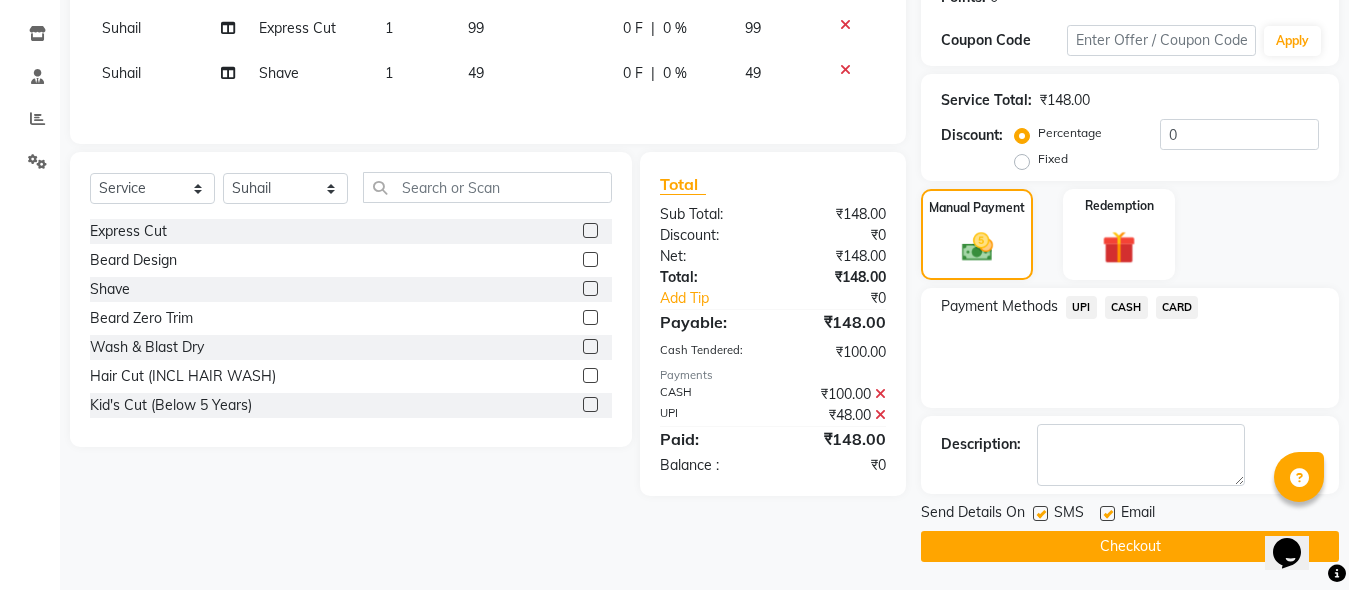 scroll, scrollTop: 326, scrollLeft: 0, axis: vertical 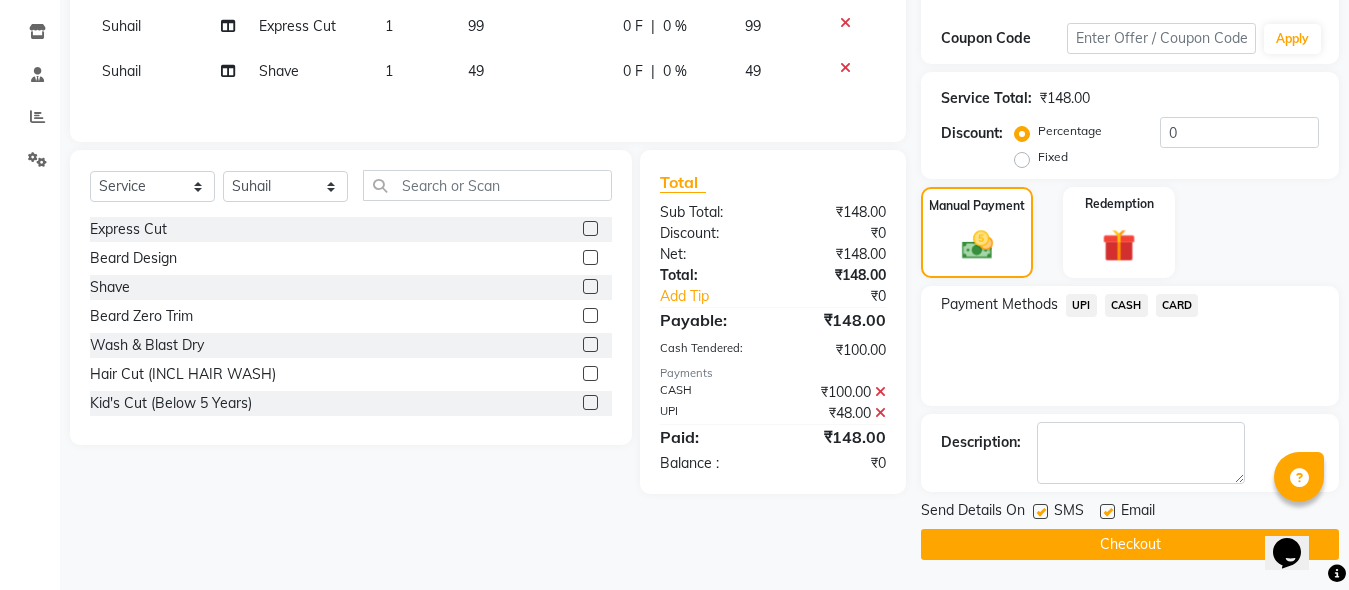 click on "Checkout" 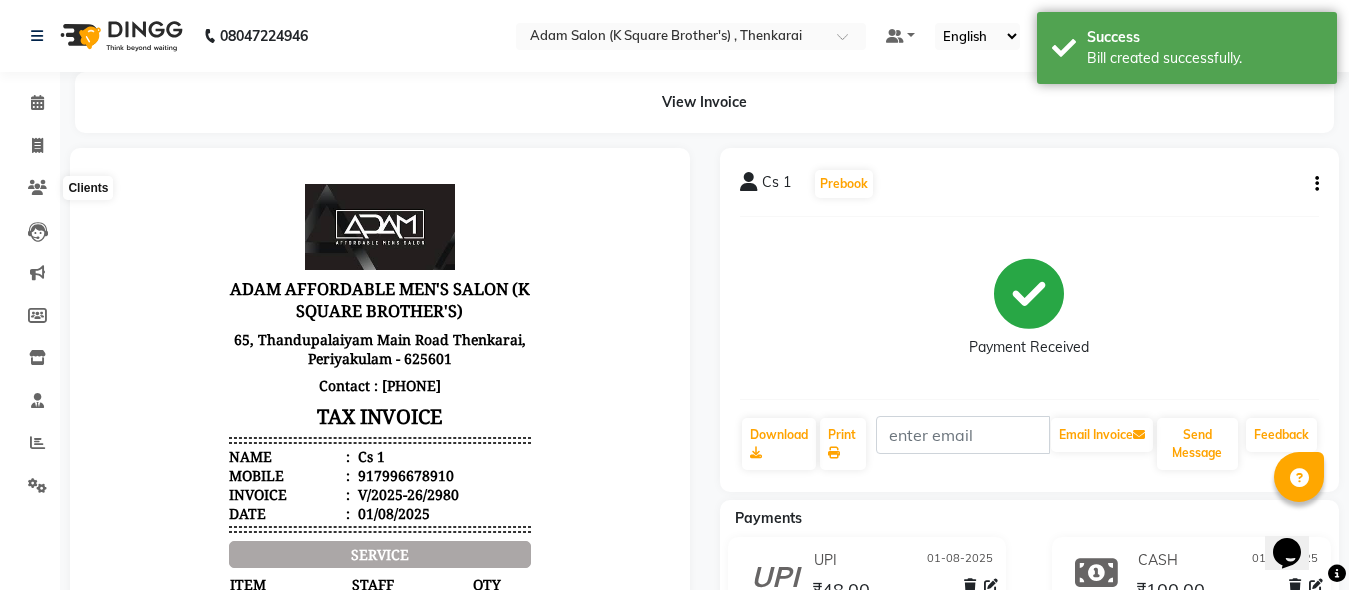 scroll, scrollTop: 0, scrollLeft: 0, axis: both 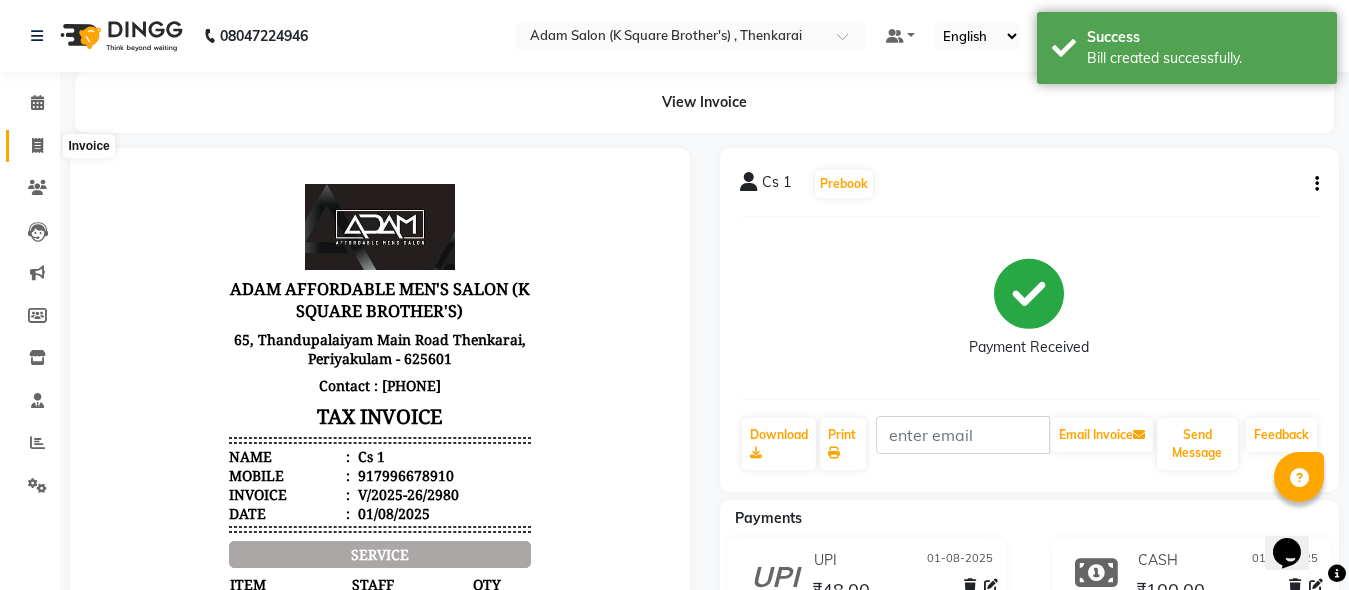 click 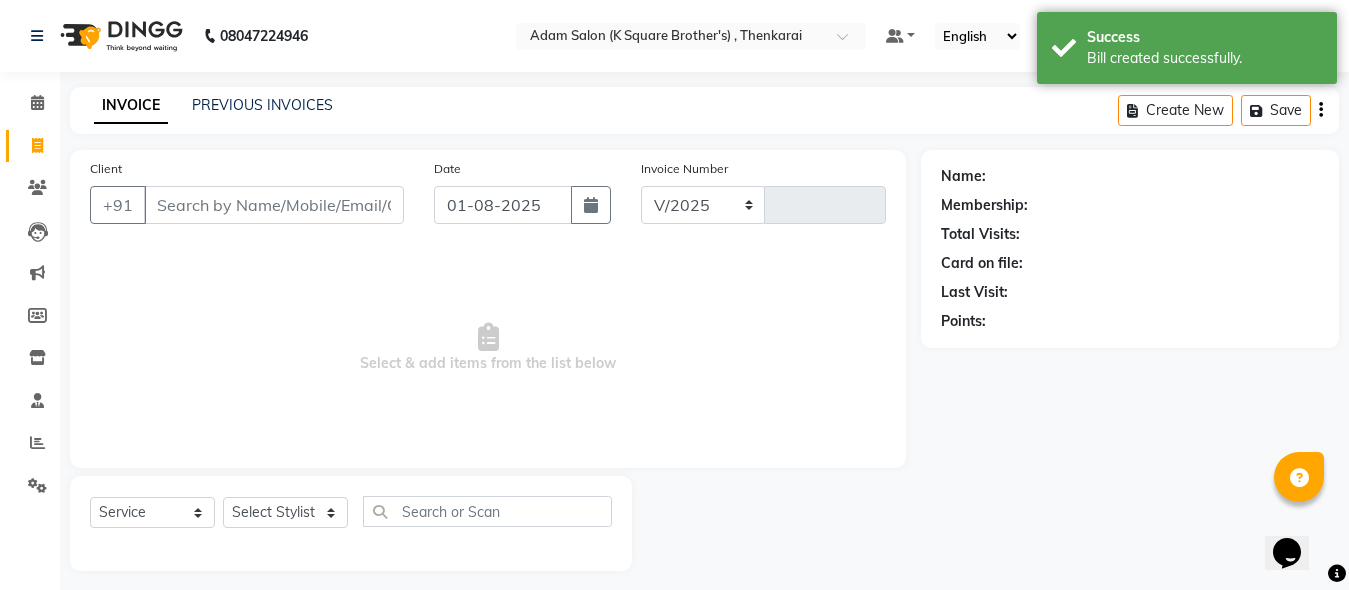 scroll, scrollTop: 11, scrollLeft: 0, axis: vertical 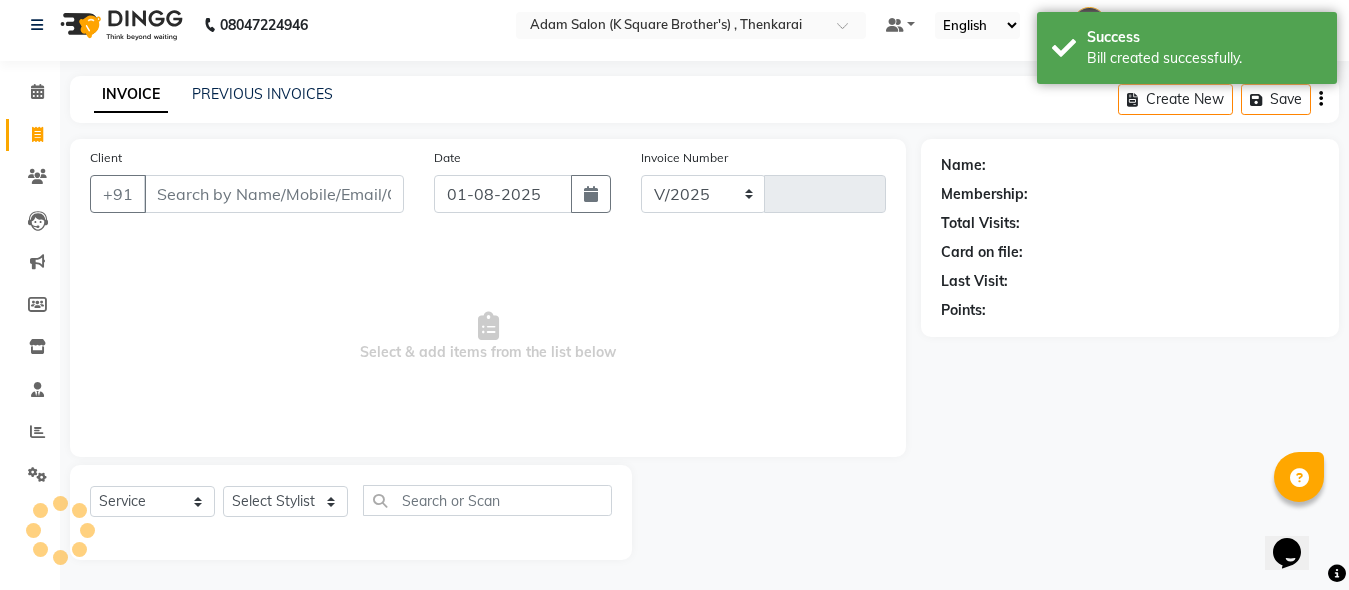 select on "8195" 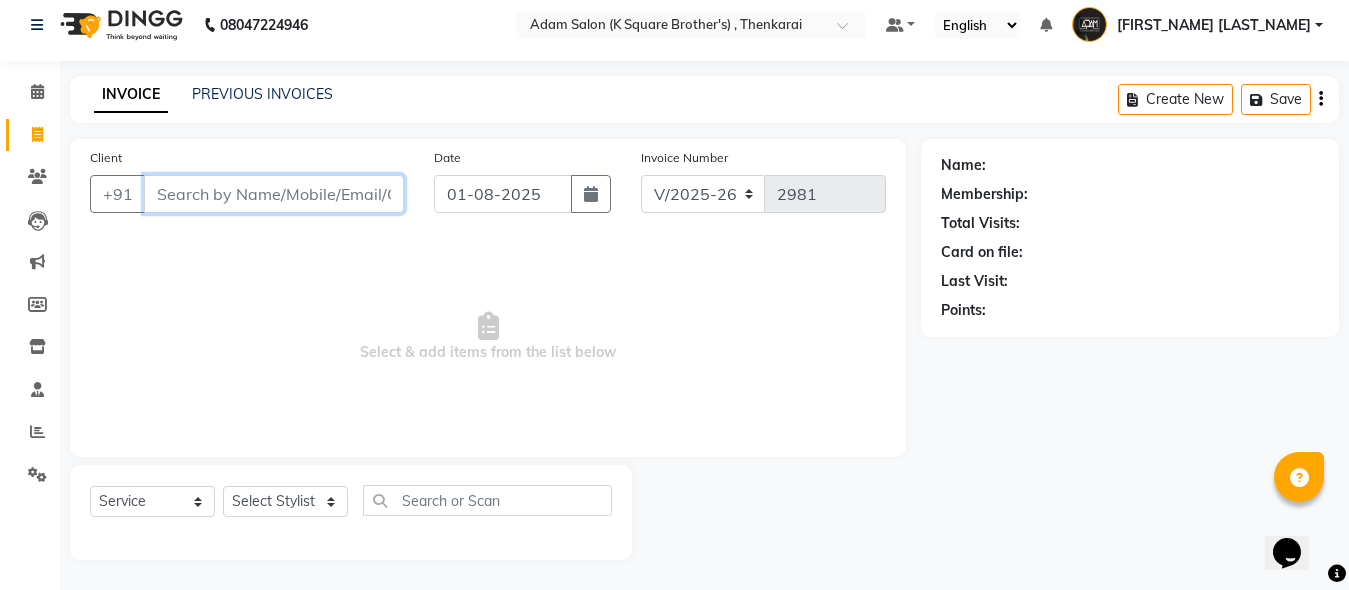 paste on "[PHONE]" 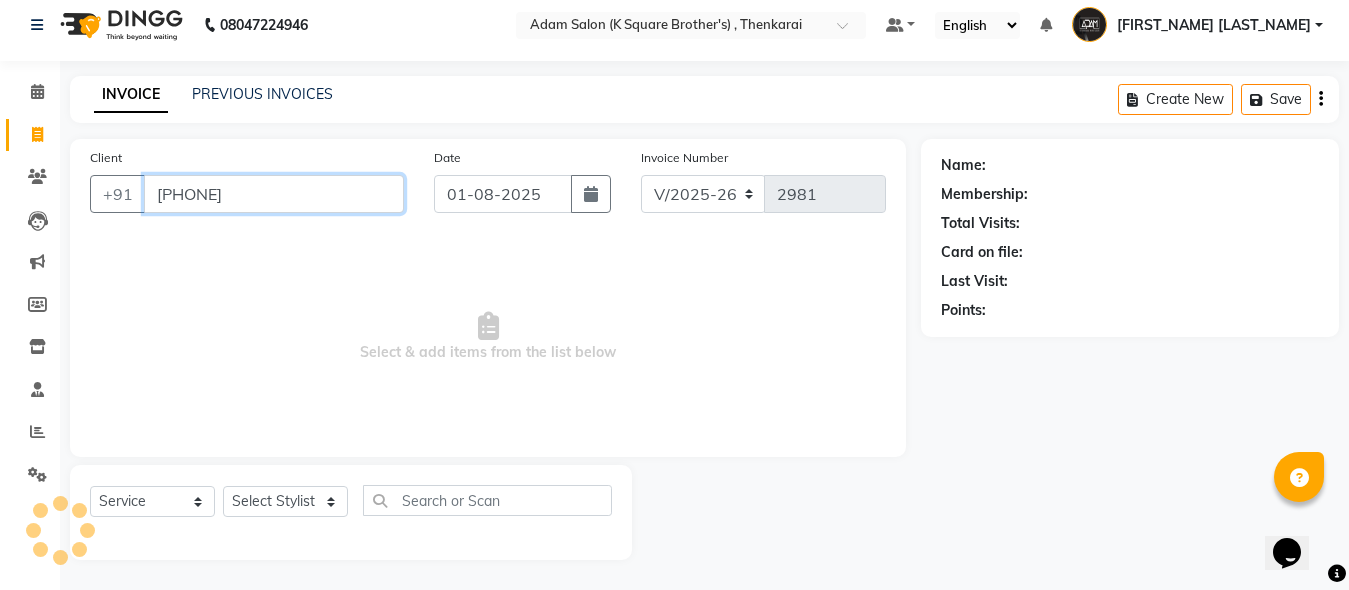 type on "[PHONE]" 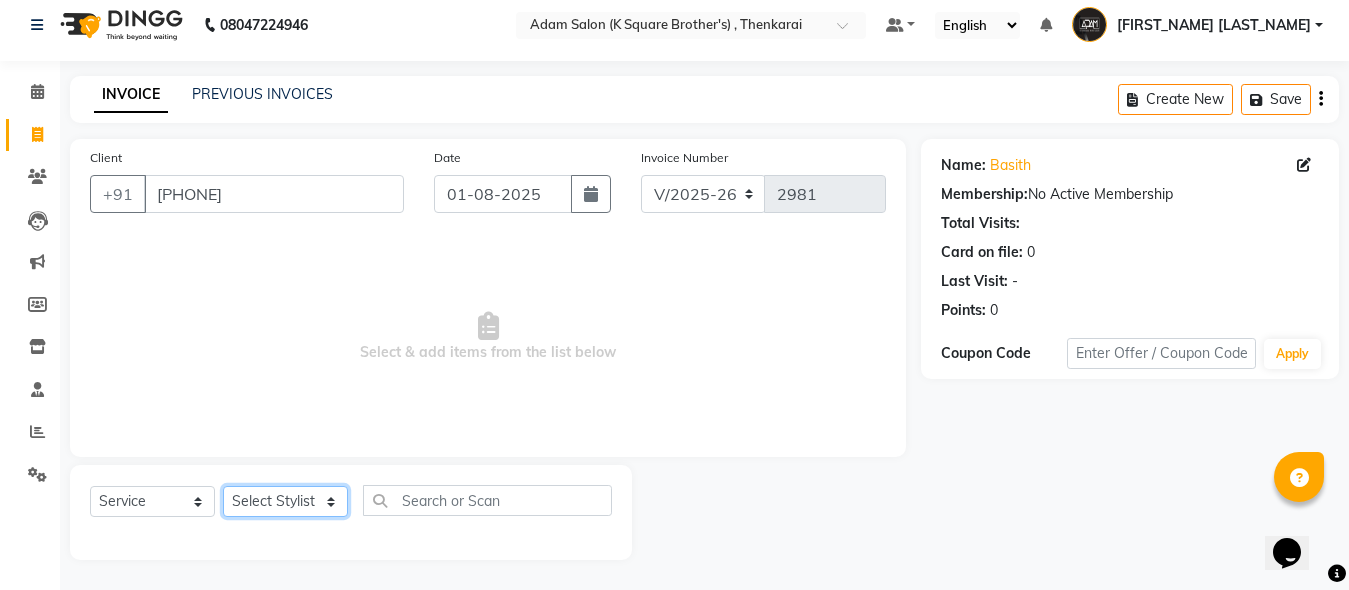 click on "Select Stylist Hasan Malik Navaz Suhail Syed Adam" 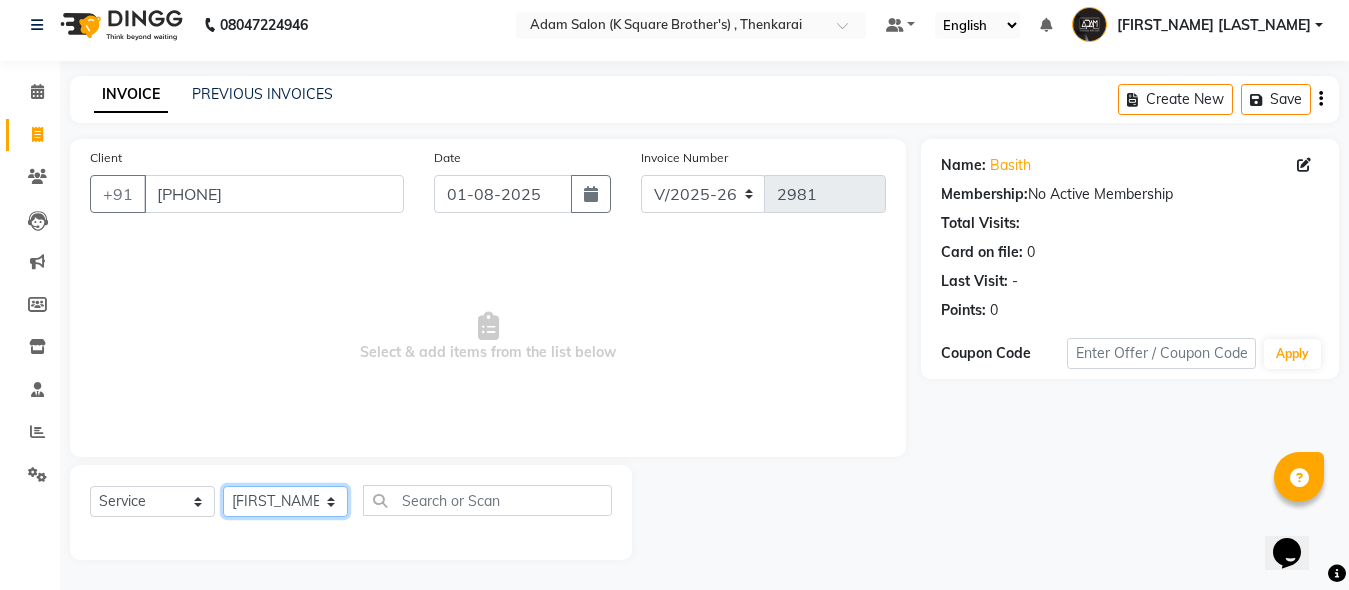 click on "Select Stylist Hasan Malik Navaz Suhail Syed Adam" 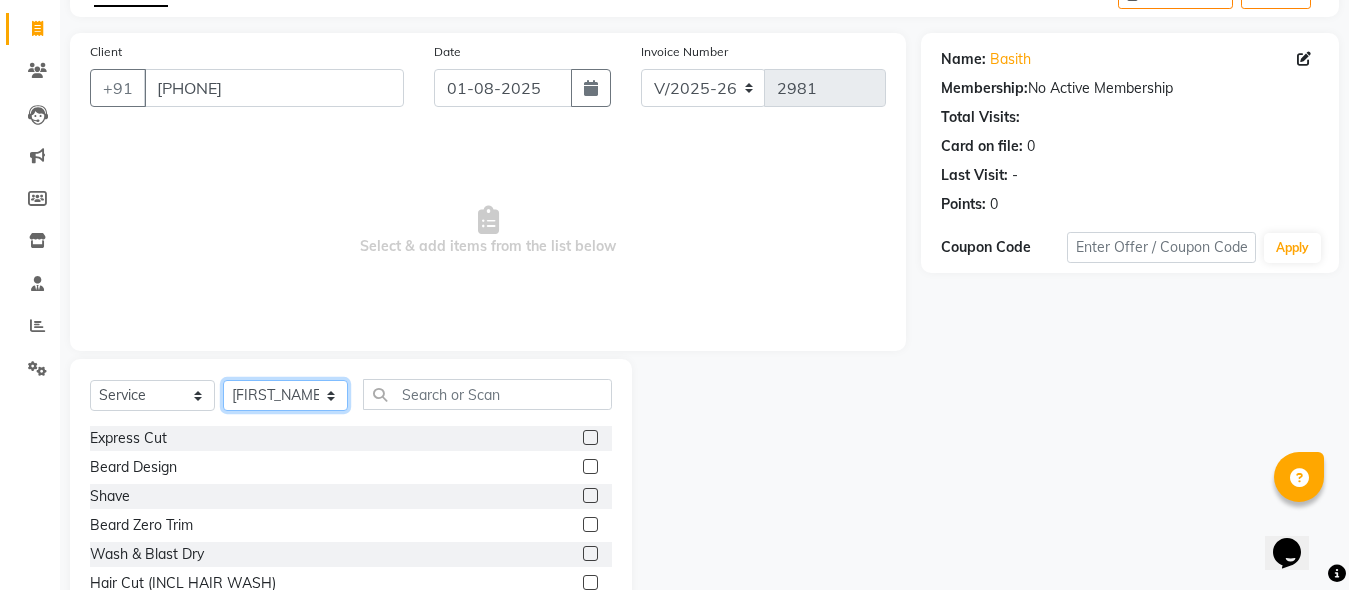 scroll, scrollTop: 211, scrollLeft: 0, axis: vertical 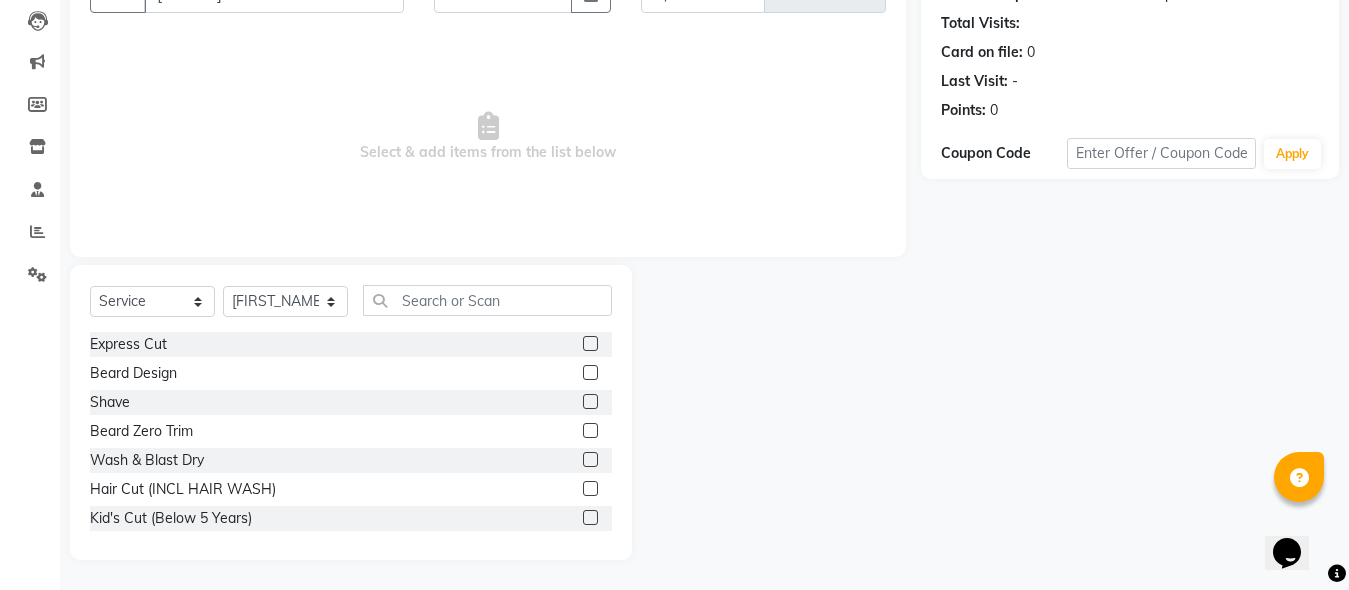 click 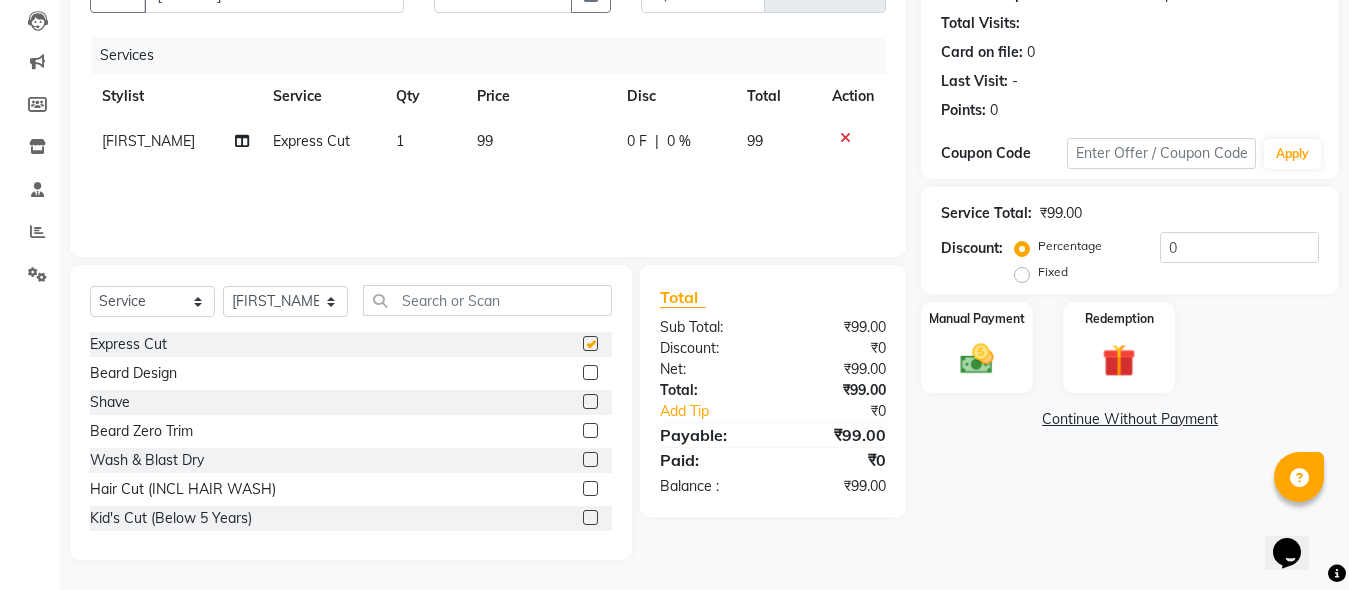 checkbox on "false" 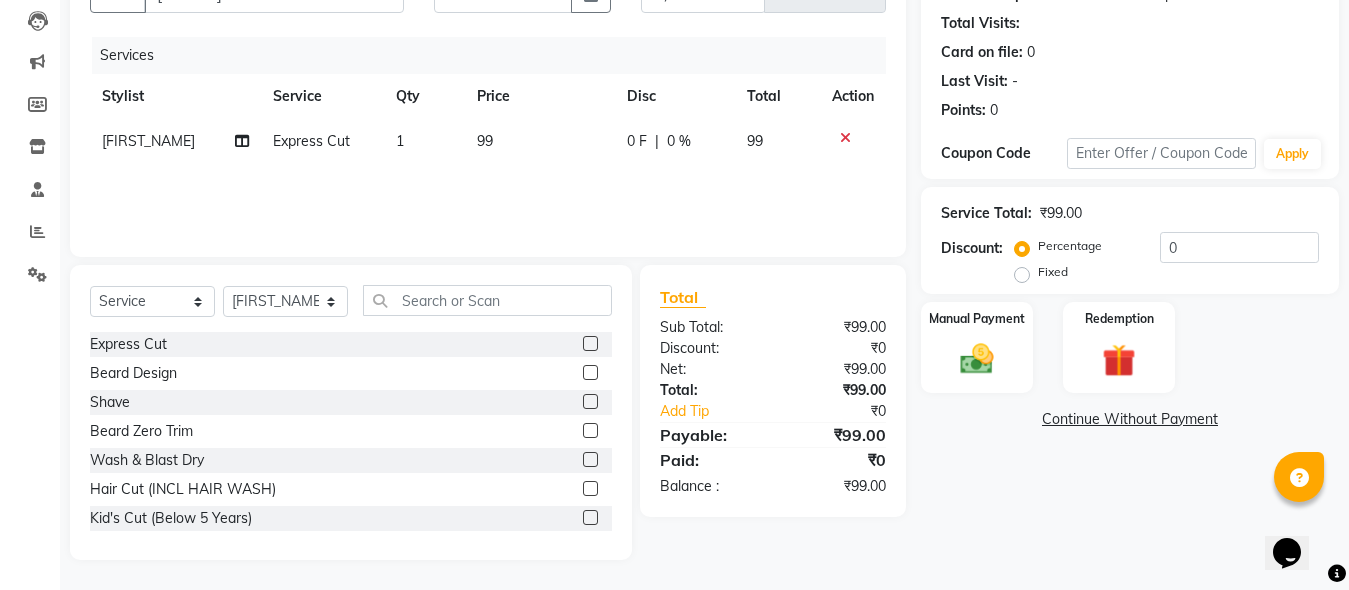 click 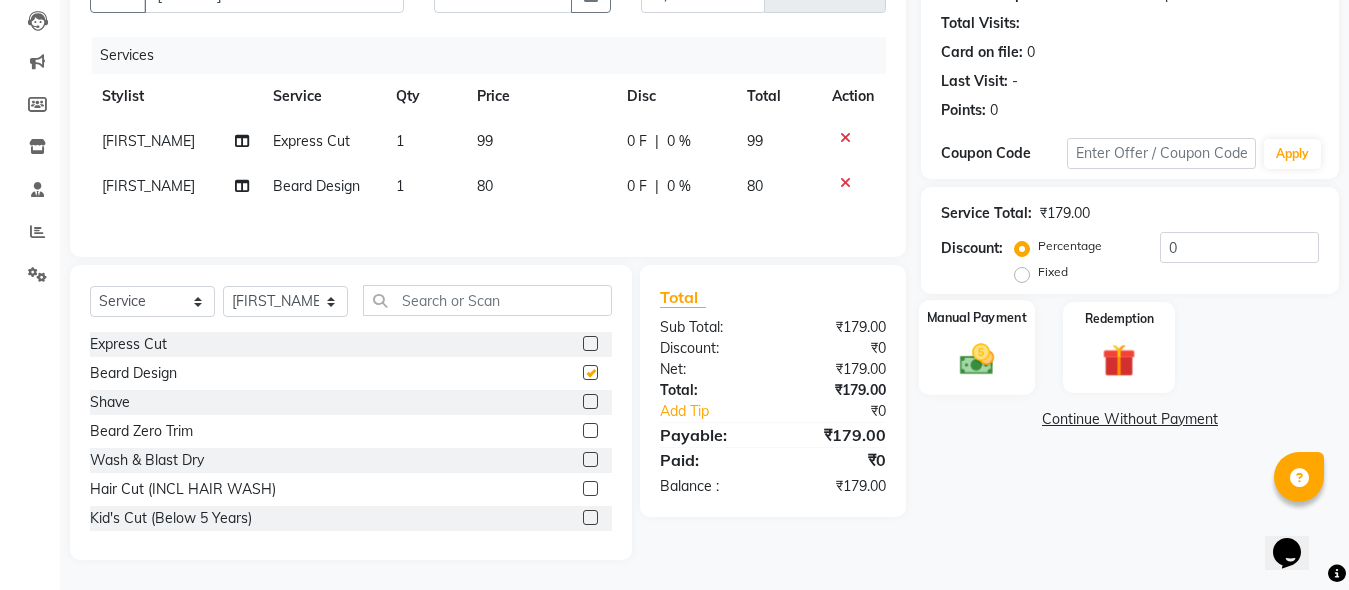 checkbox on "false" 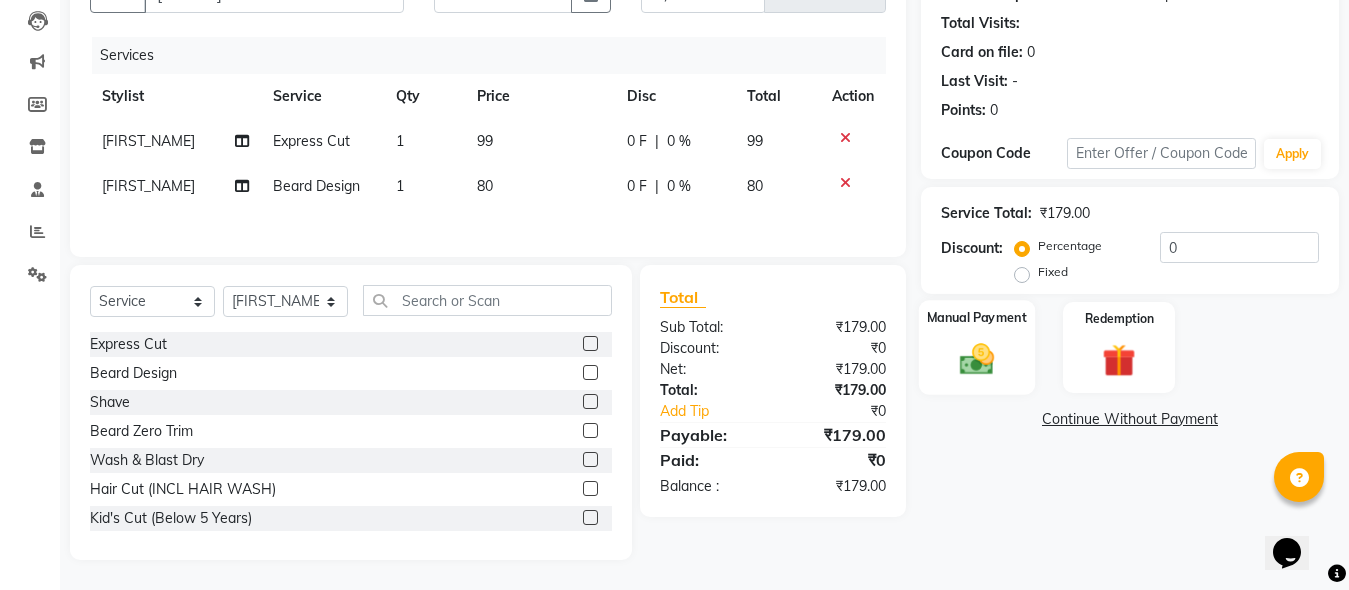 click 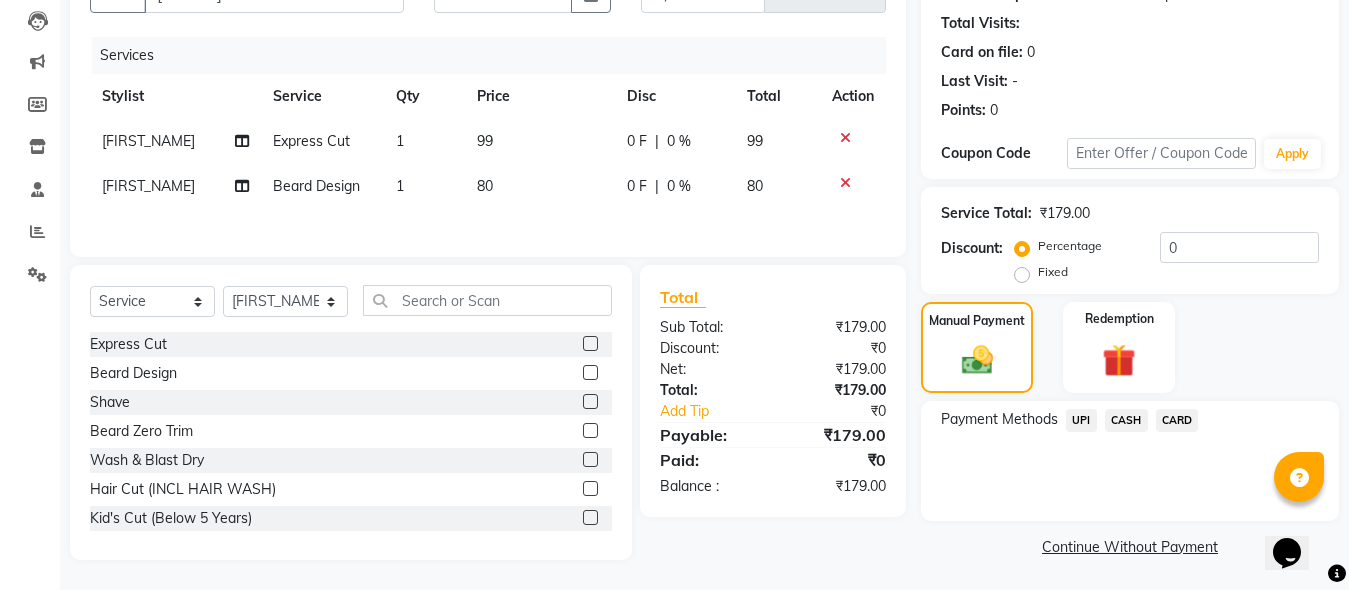 click on "UPI" 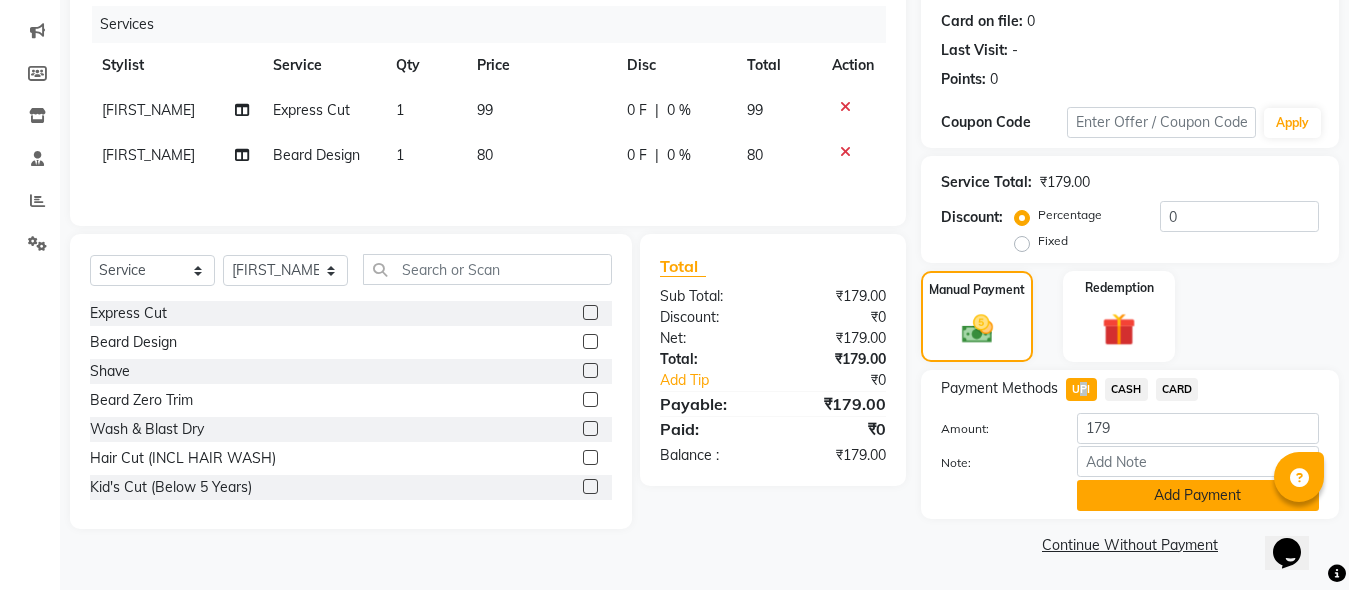 click on "Add Payment" 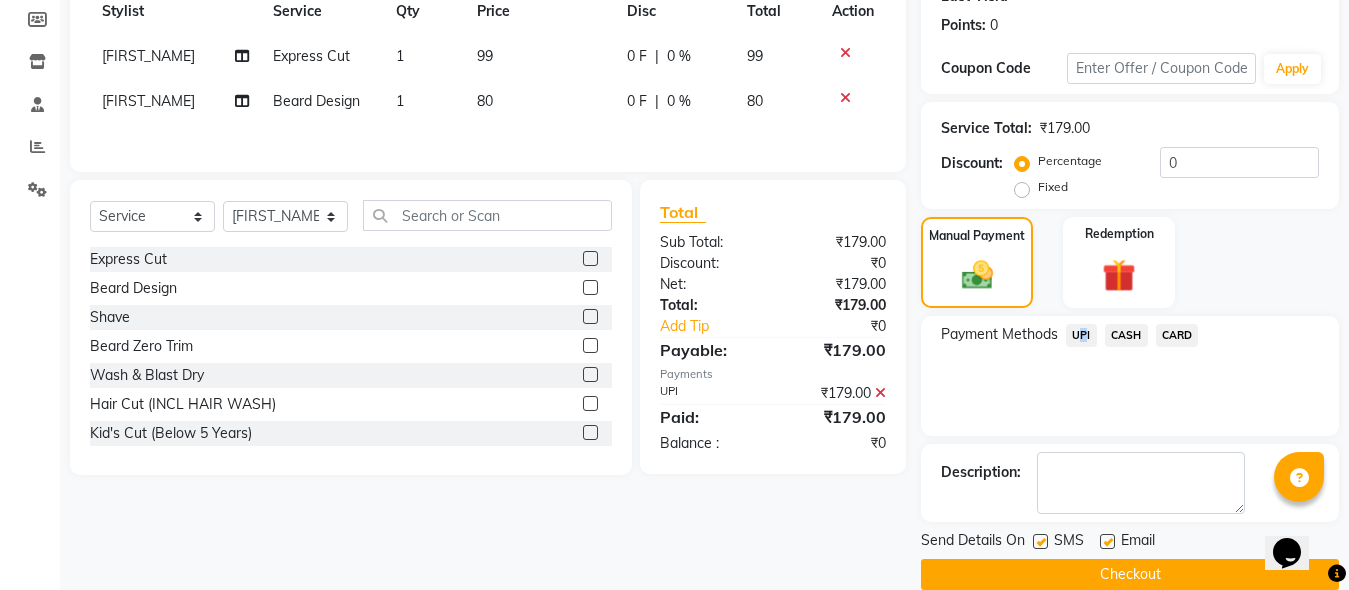scroll, scrollTop: 326, scrollLeft: 0, axis: vertical 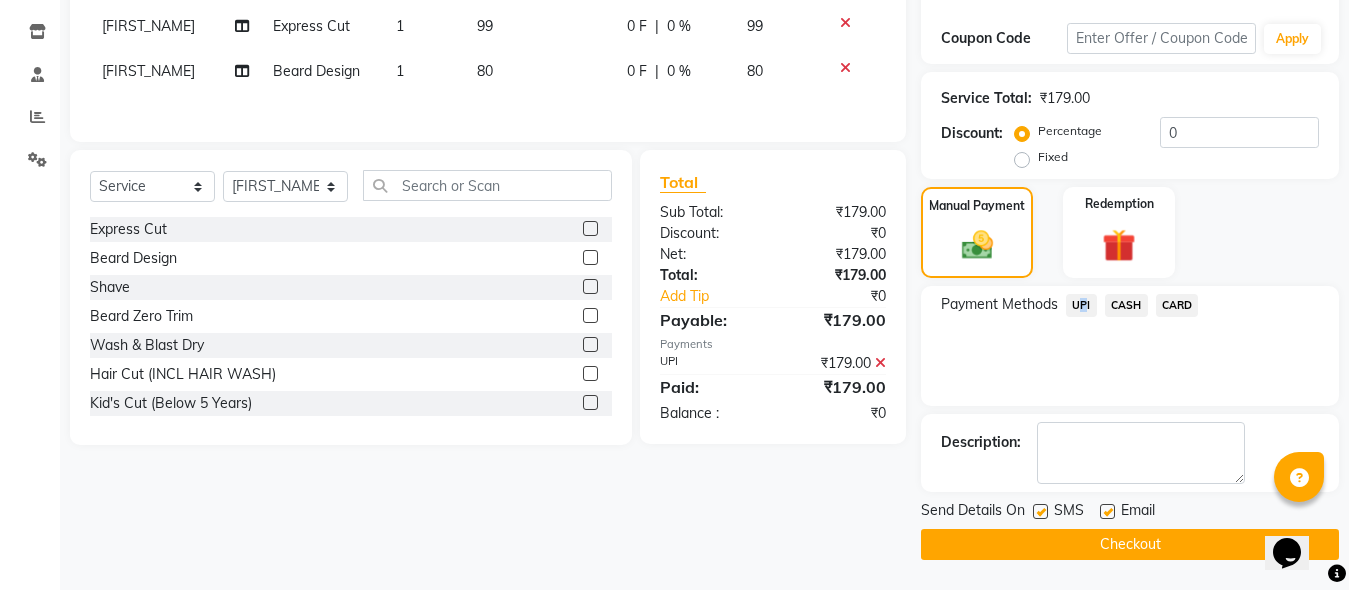 click on "Checkout" 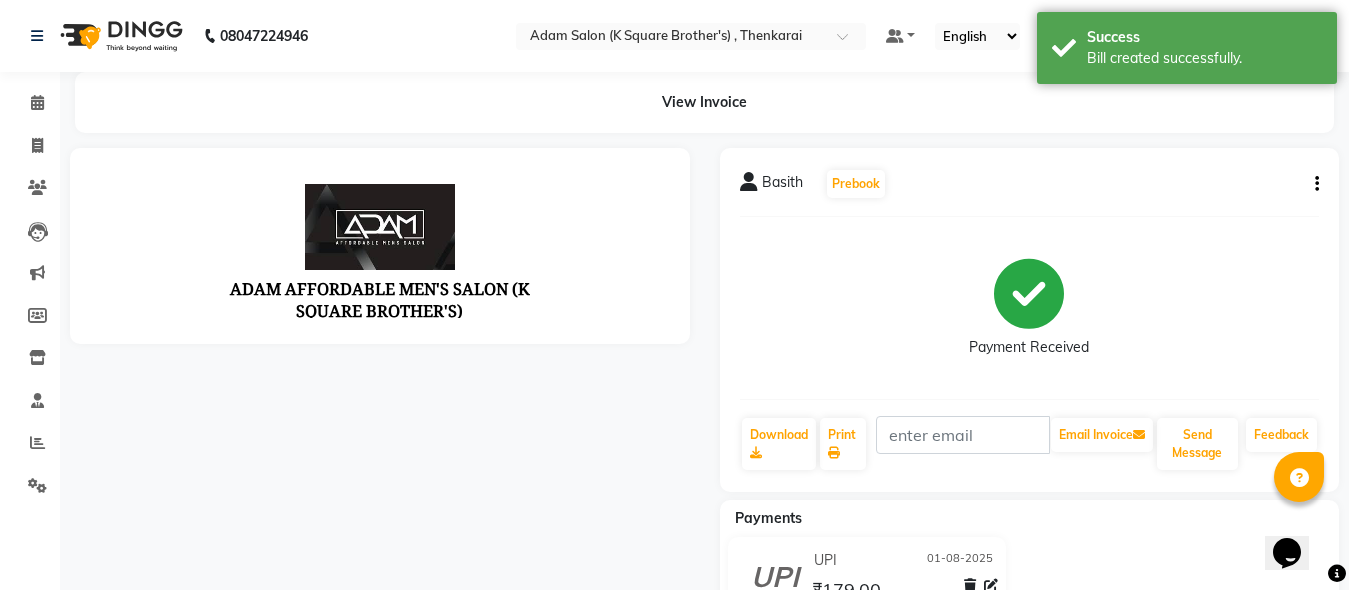 scroll, scrollTop: 0, scrollLeft: 0, axis: both 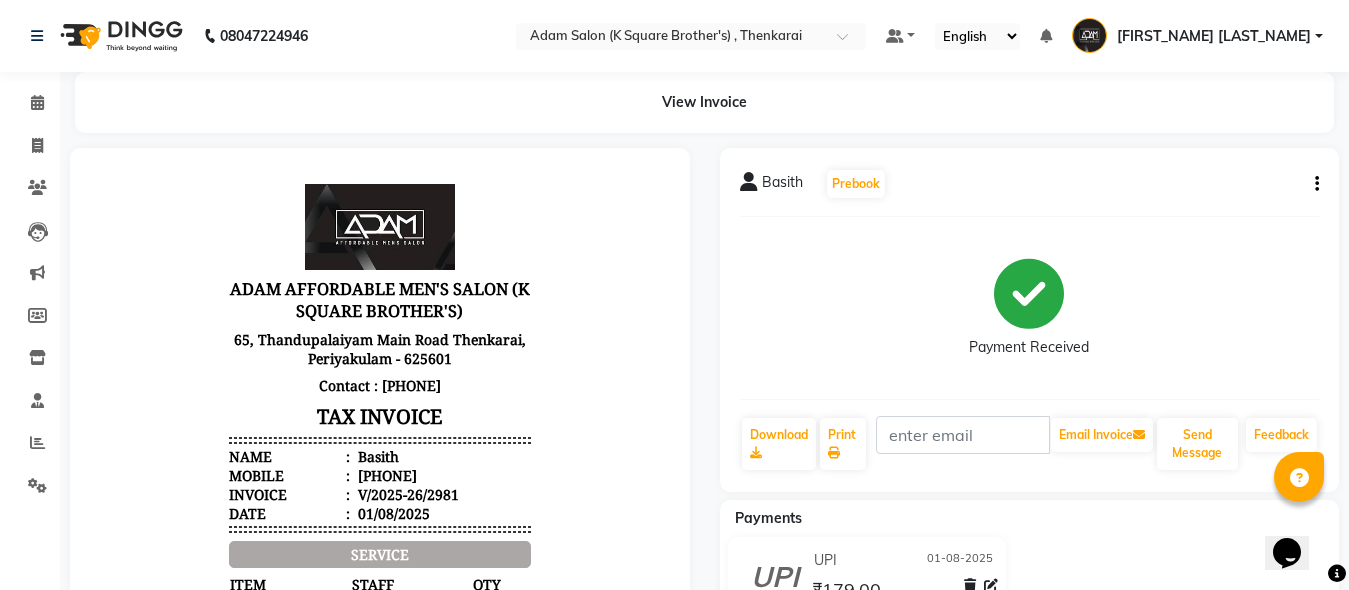 click on "Calendar" 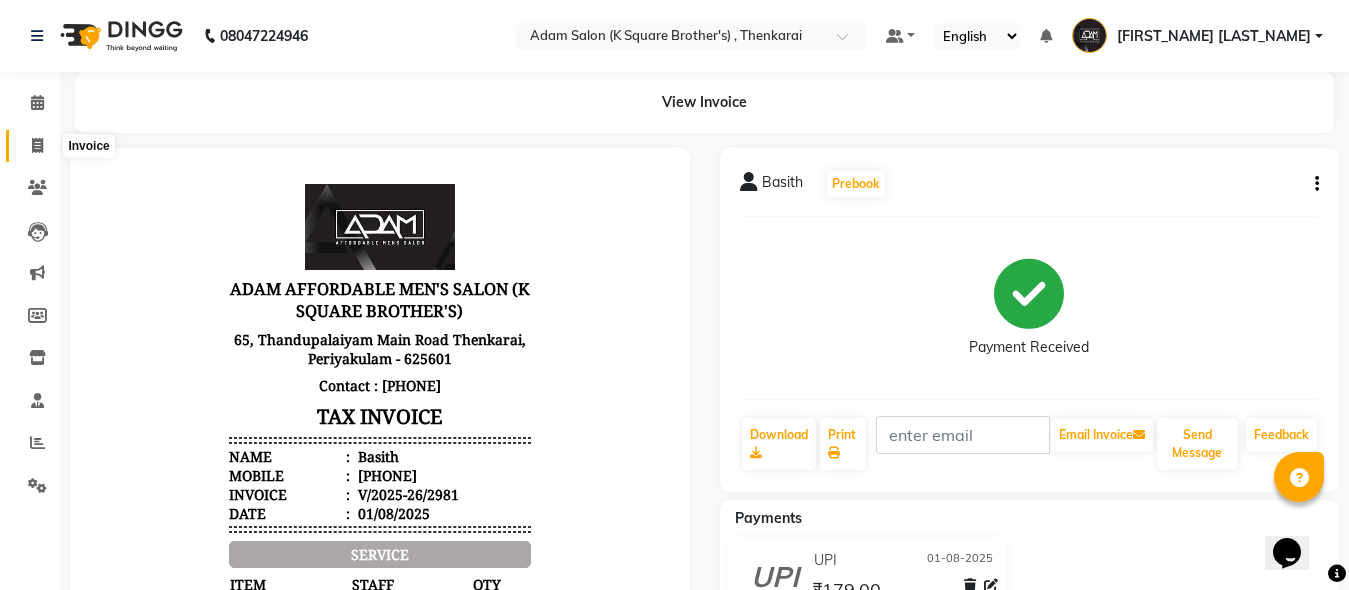 click 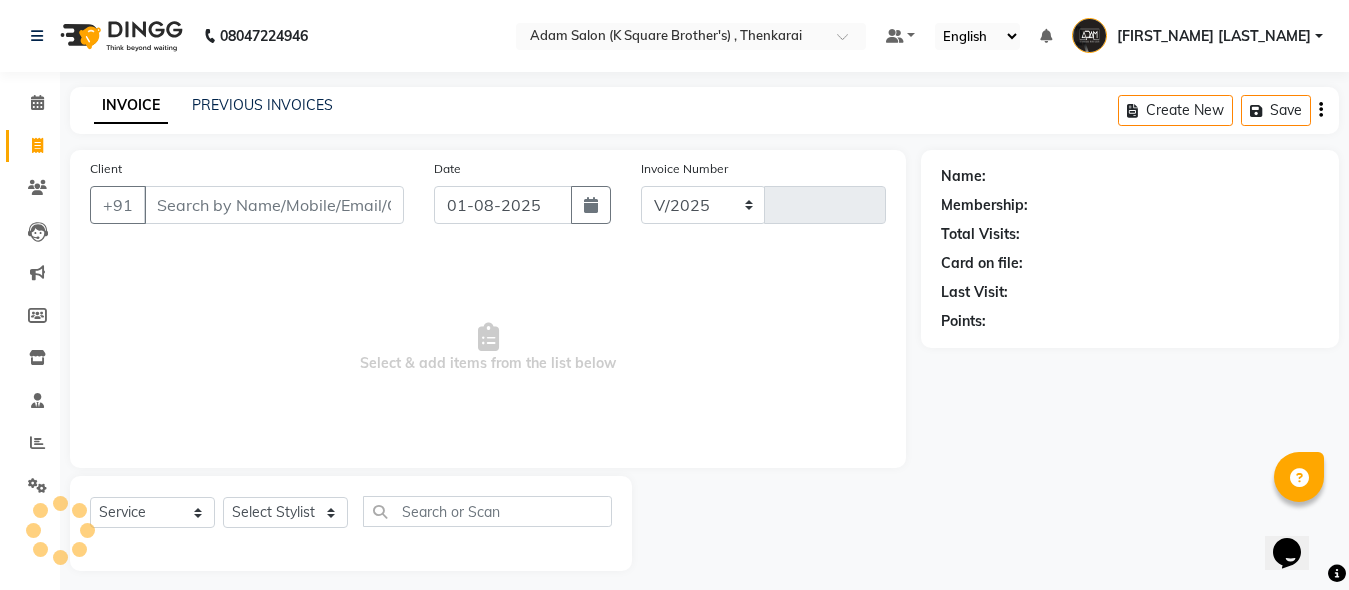 scroll, scrollTop: 11, scrollLeft: 0, axis: vertical 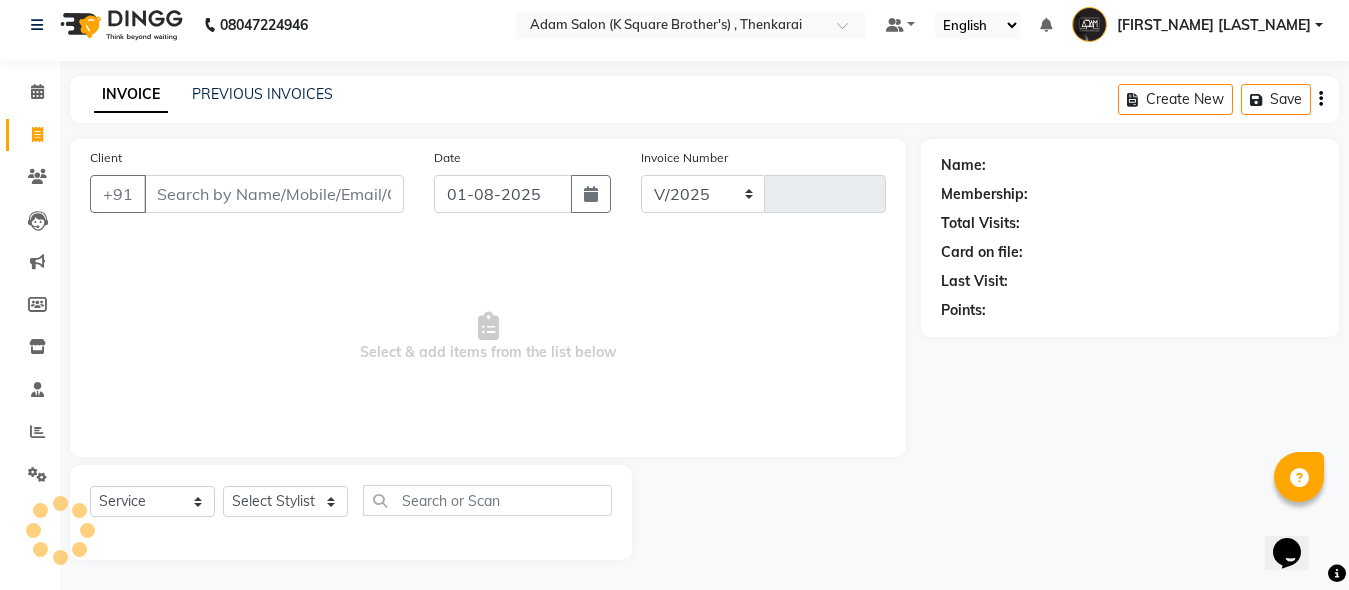 select on "8195" 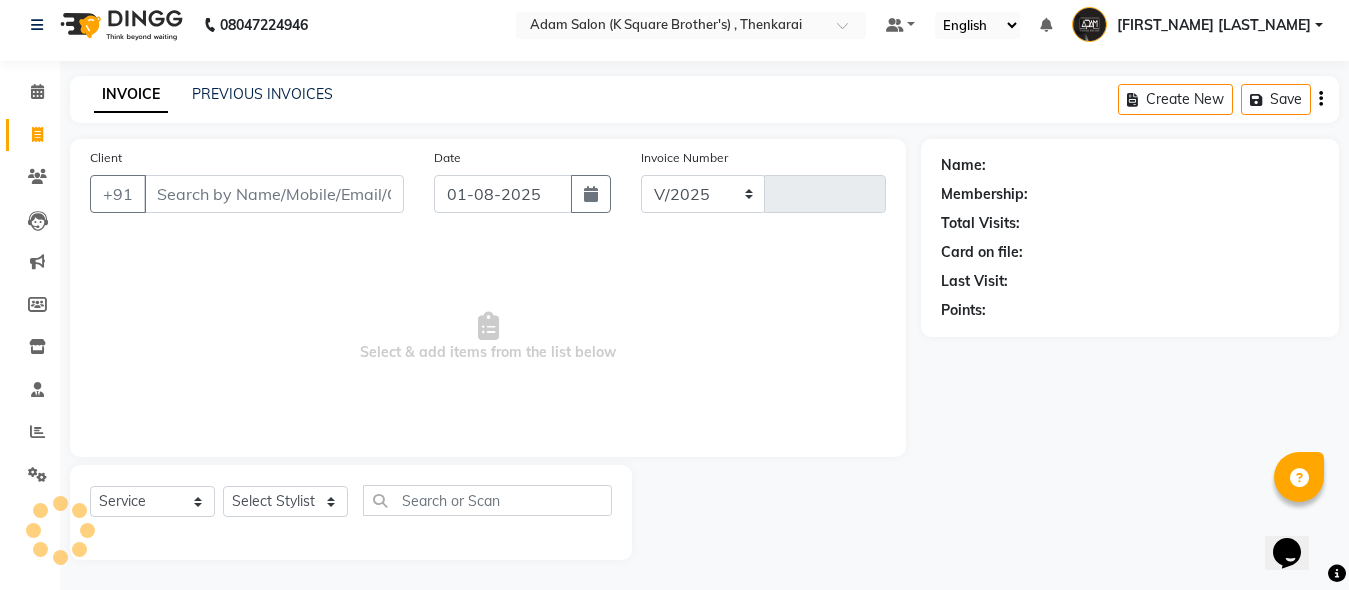 type on "2982" 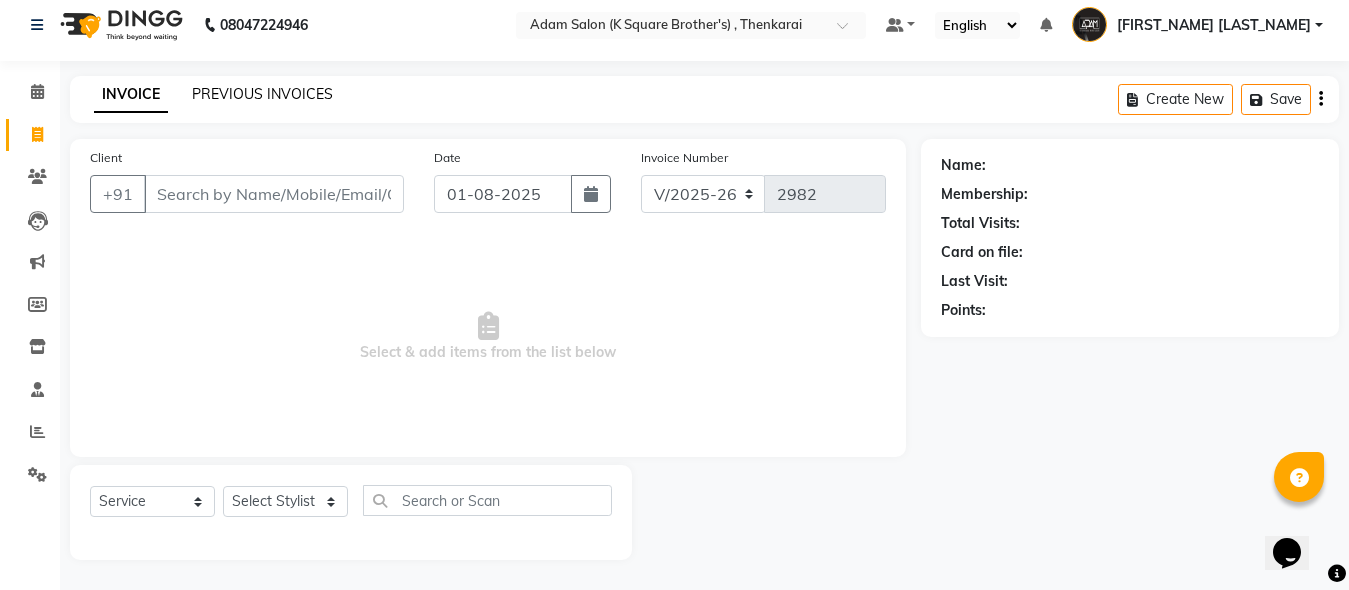 click on "PREVIOUS INVOICES" 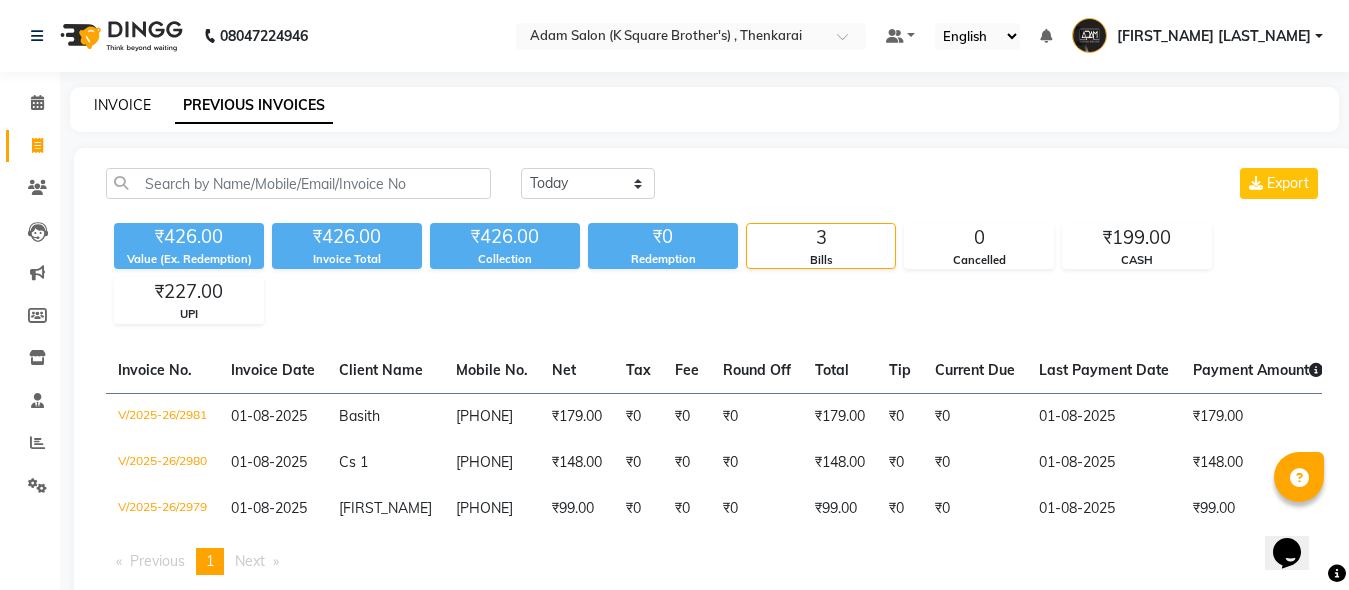 click on "INVOICE" 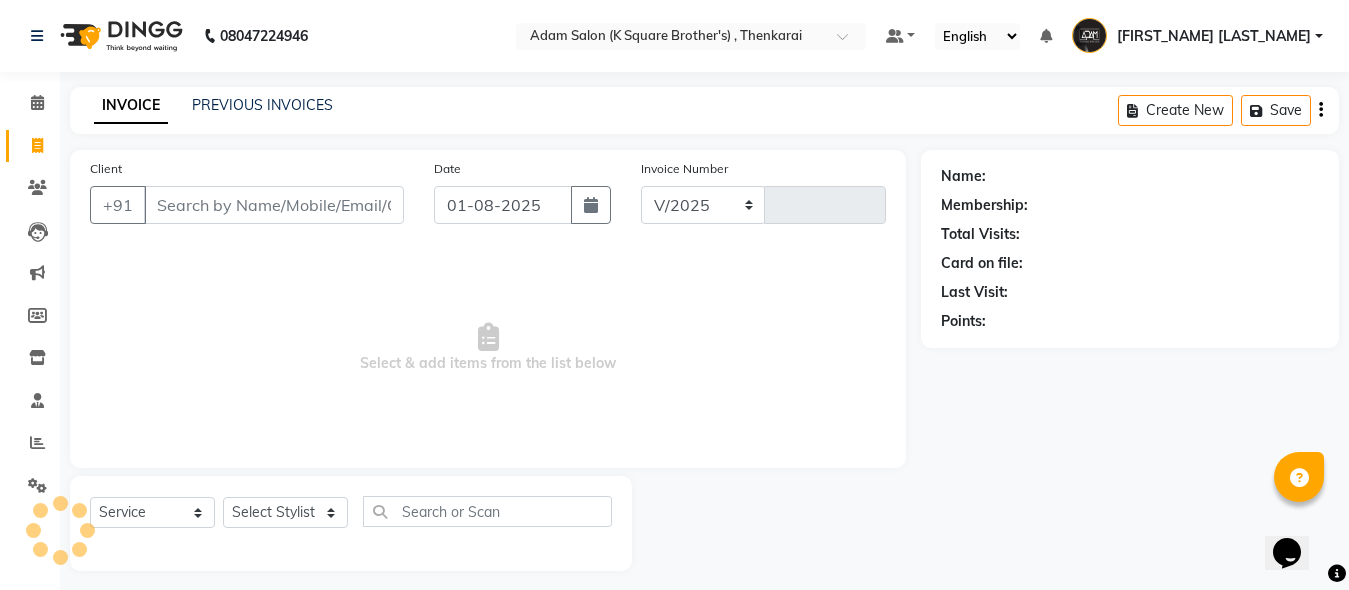 scroll, scrollTop: 11, scrollLeft: 0, axis: vertical 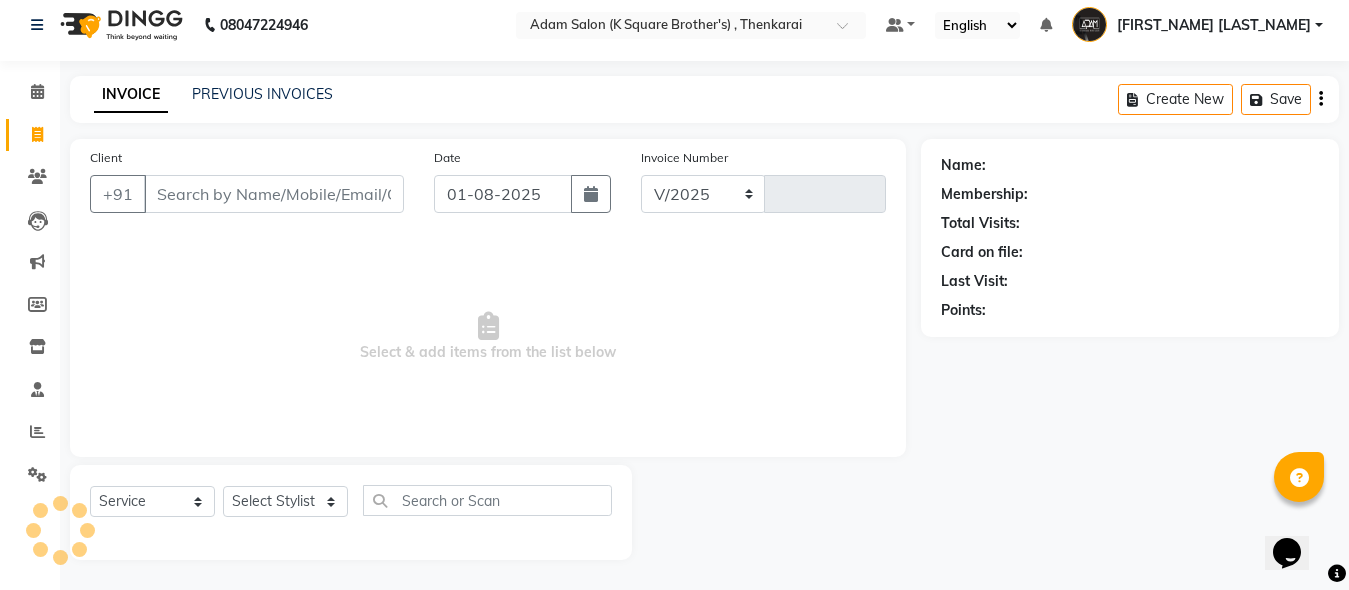 select on "8195" 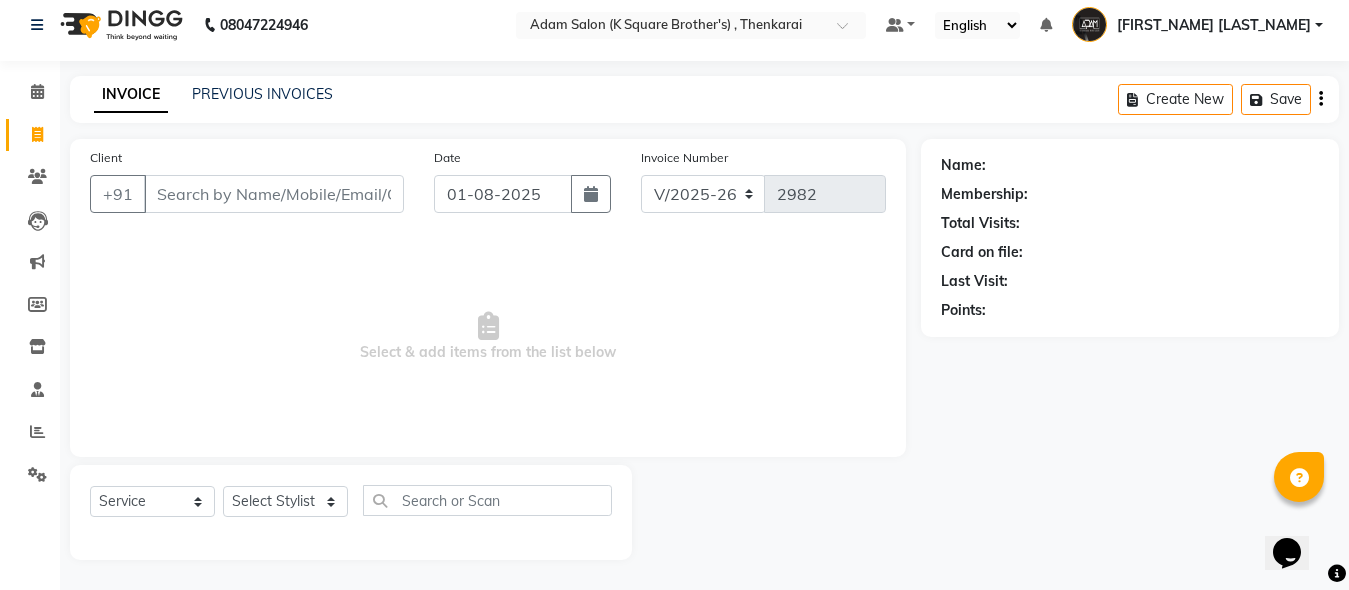 click on "INVOICE PREVIOUS INVOICES Create New Save Client [PHONE] Date [DATE] Invoice Number V/2025 V/2025-26 2982 Select & add items from the list below Select Service Product Membership Package Voucher Prepaid Gift Card Select Stylist Name: Membership: Total Visits: Card on file: Last Visit: Points:" 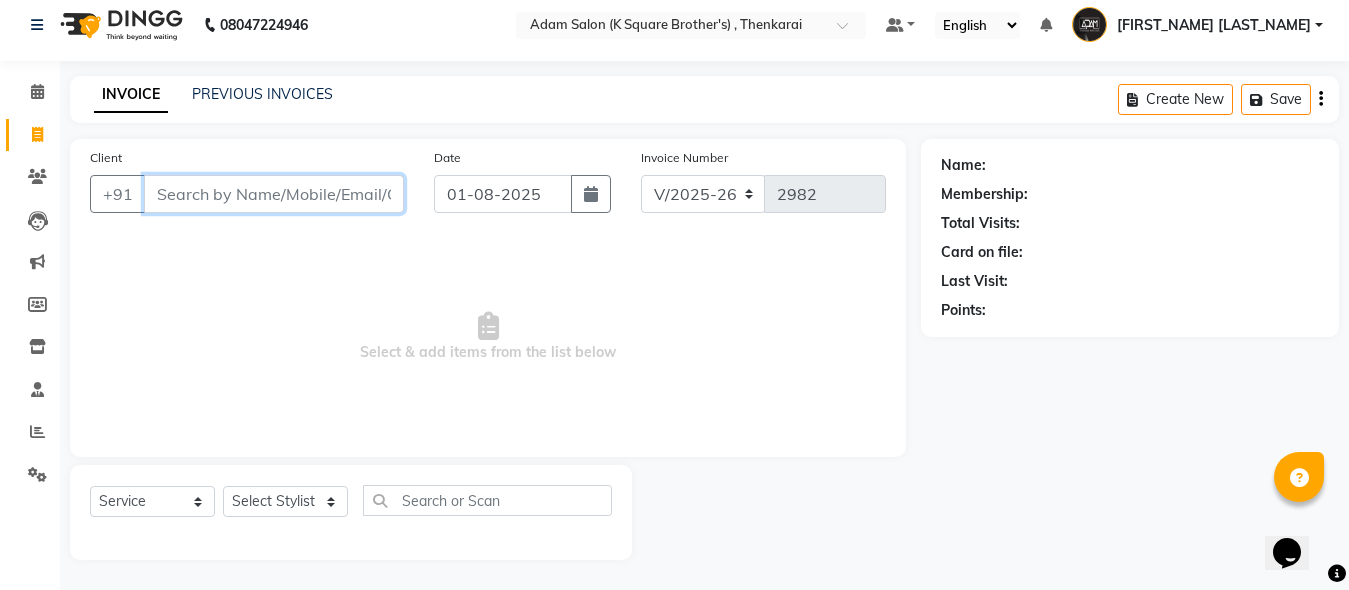 click on "Client" at bounding box center [274, 194] 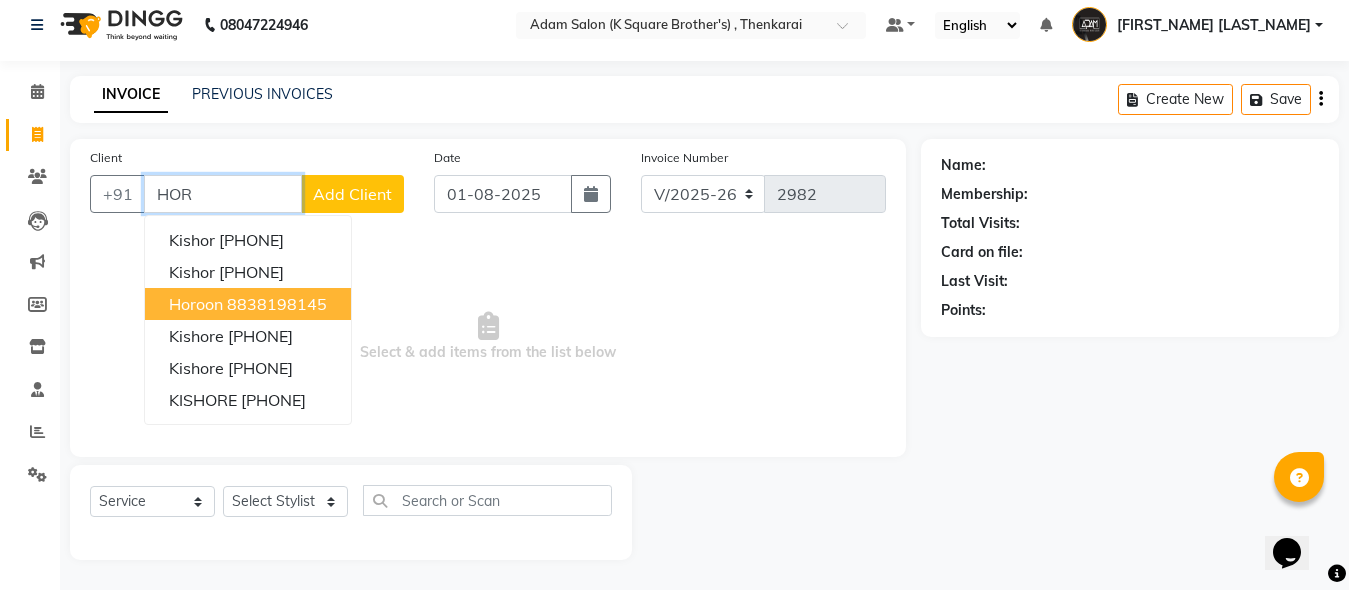 click on "8838198145" at bounding box center [277, 304] 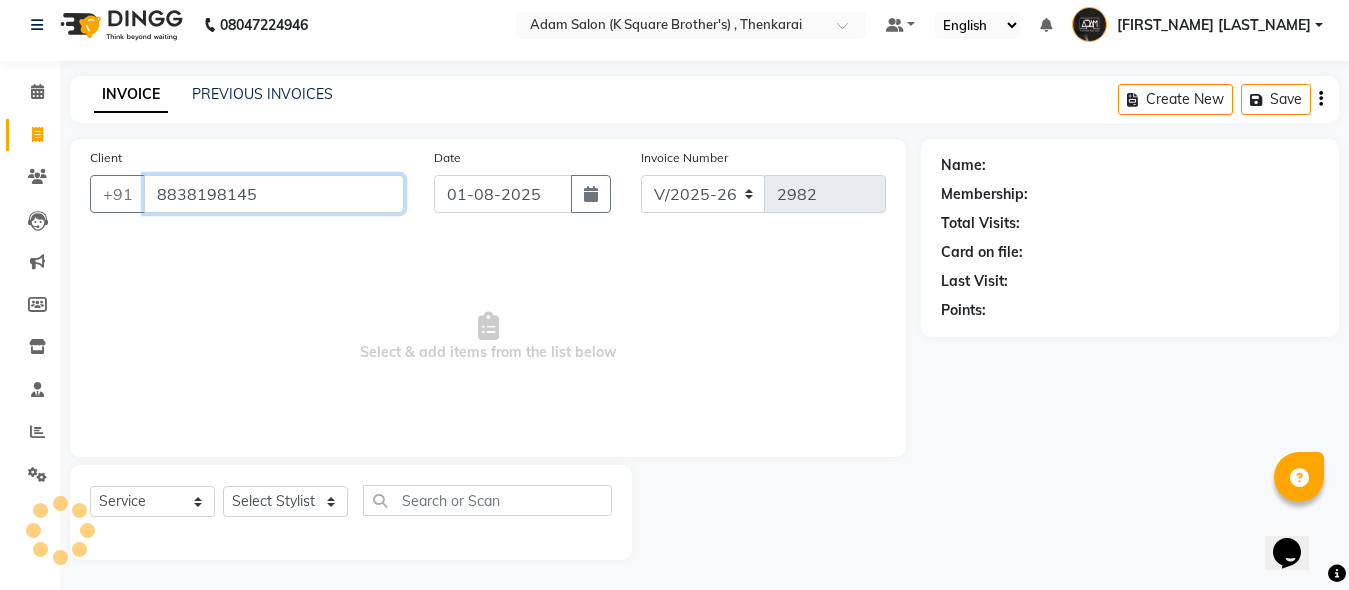 type on "8838198145" 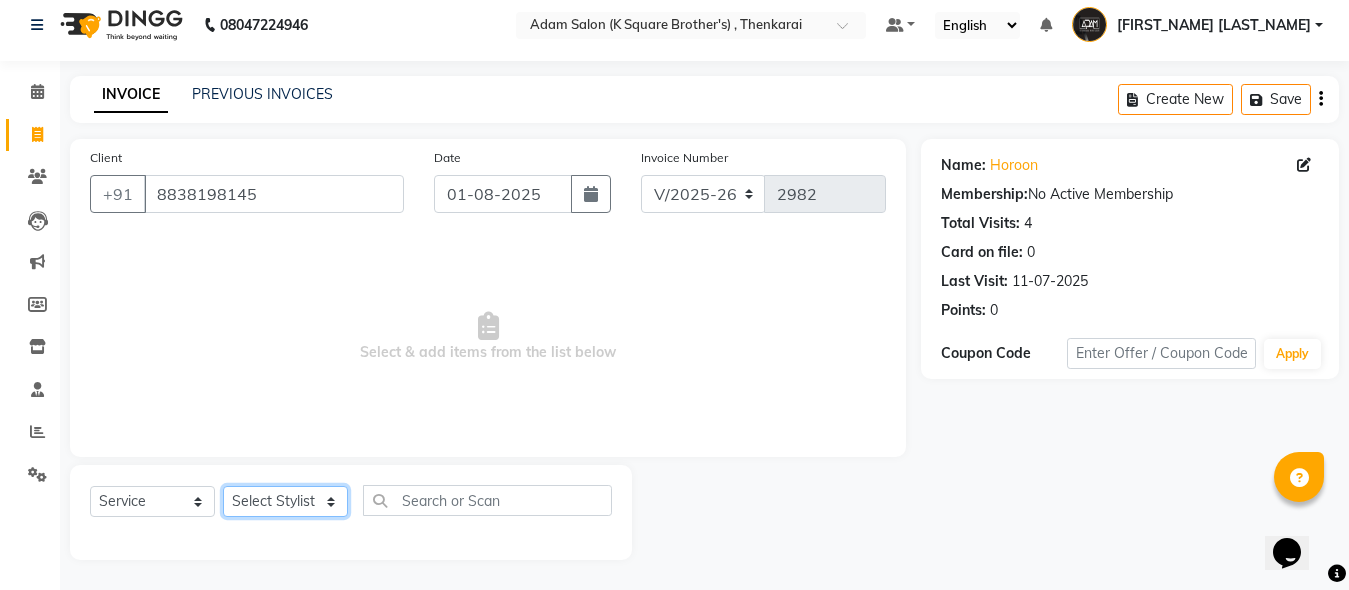 click on "Select Stylist Hasan Malik Navaz Suhail Syed Adam" 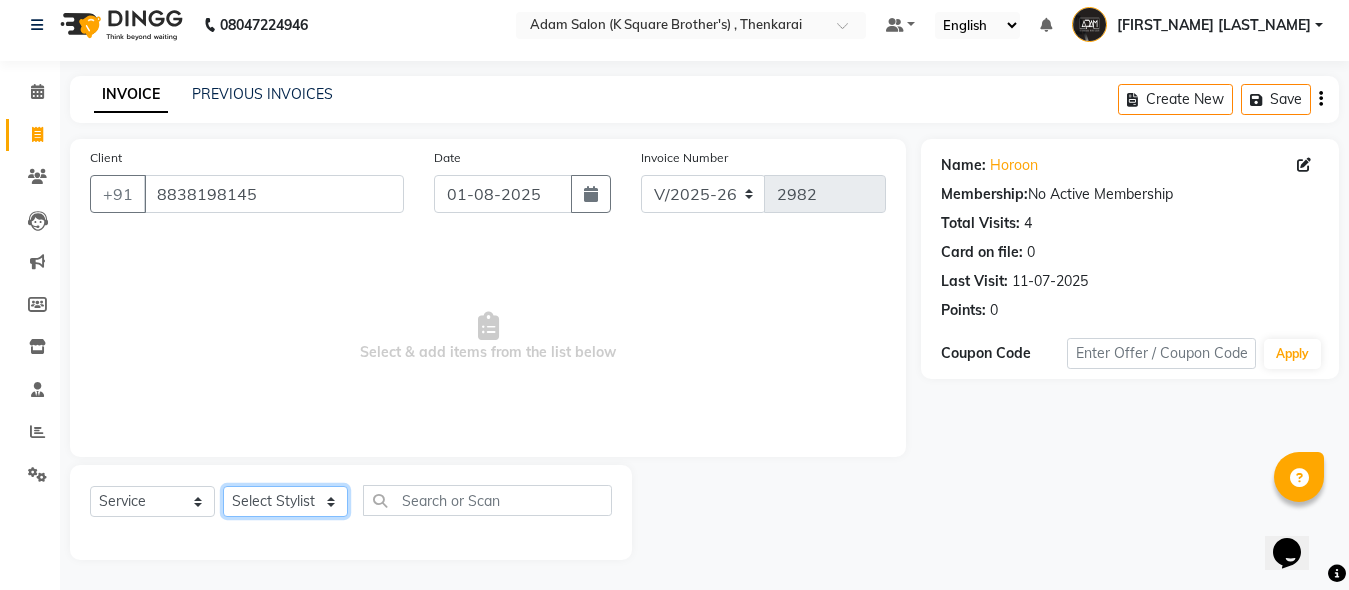 select on "78095" 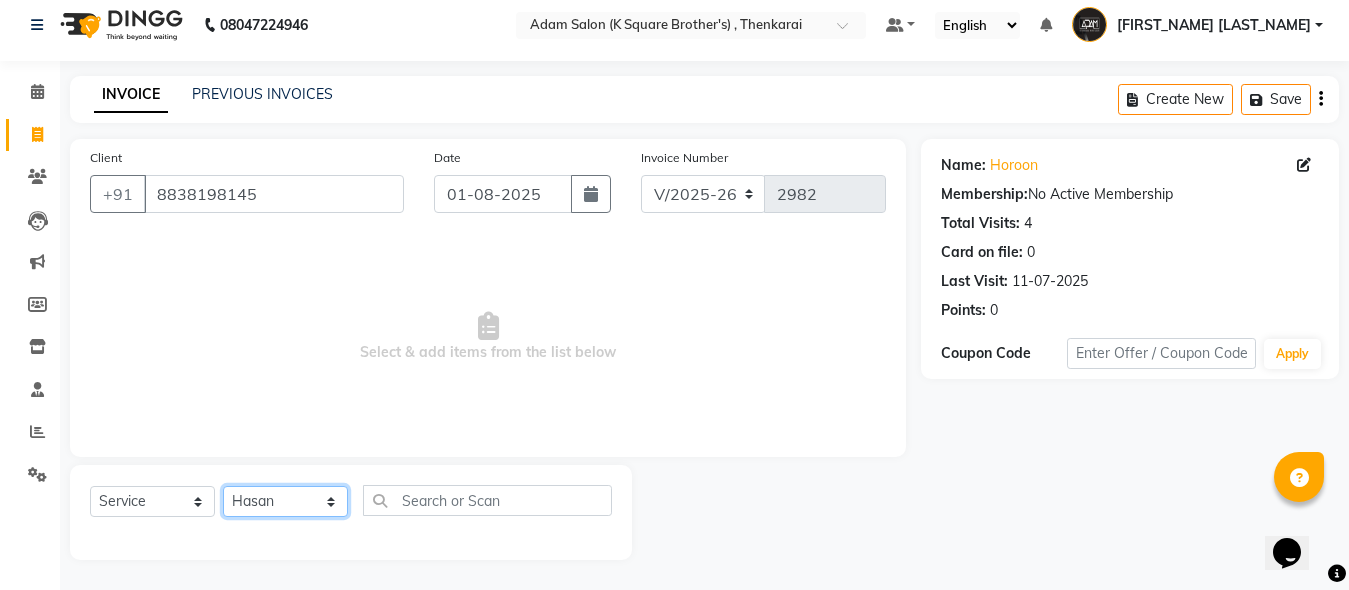 click on "Select Stylist Hasan Malik Navaz Suhail Syed Adam" 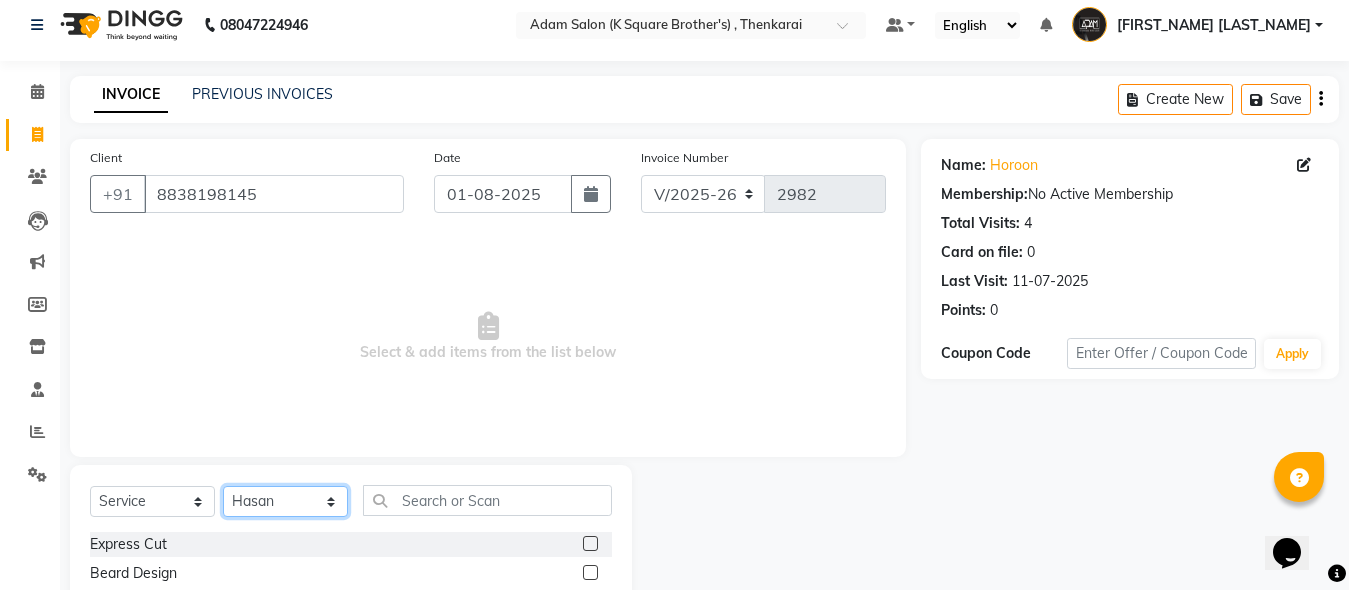 scroll, scrollTop: 211, scrollLeft: 0, axis: vertical 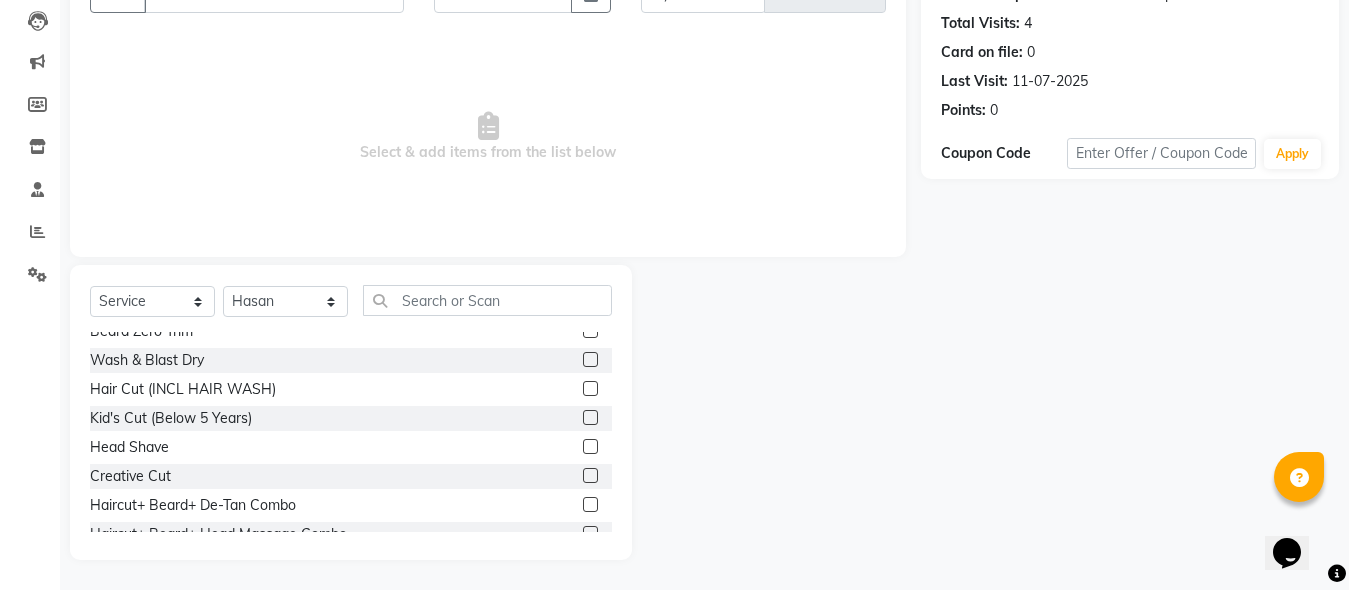 click 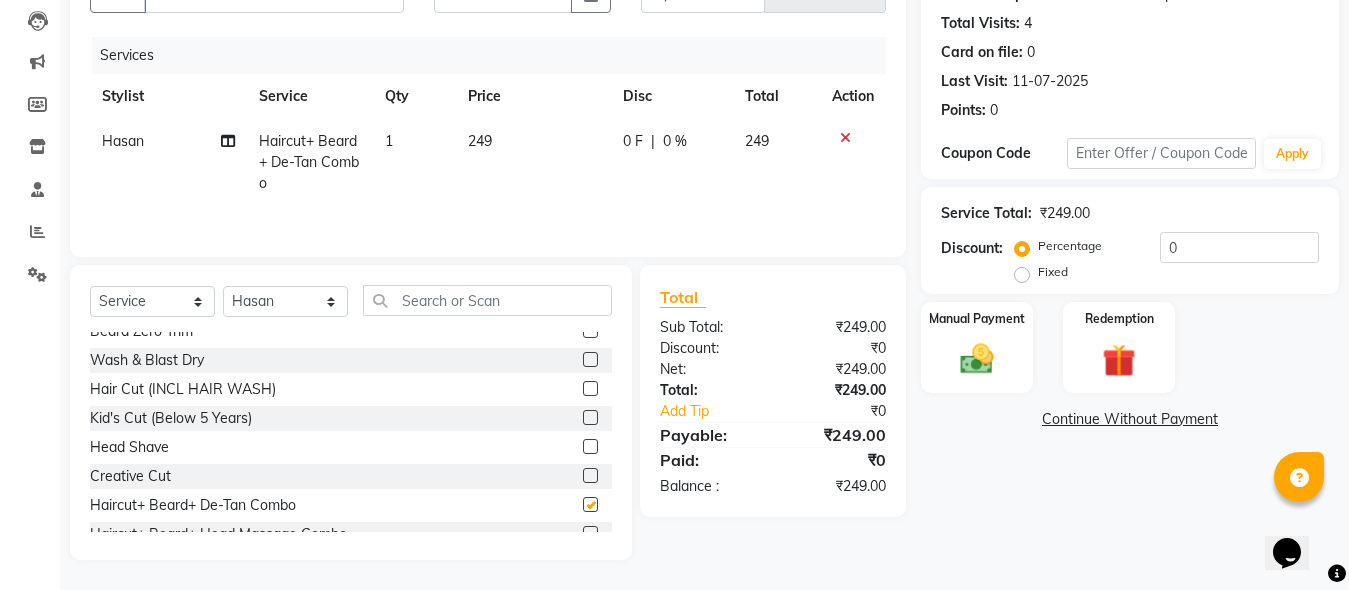 checkbox on "false" 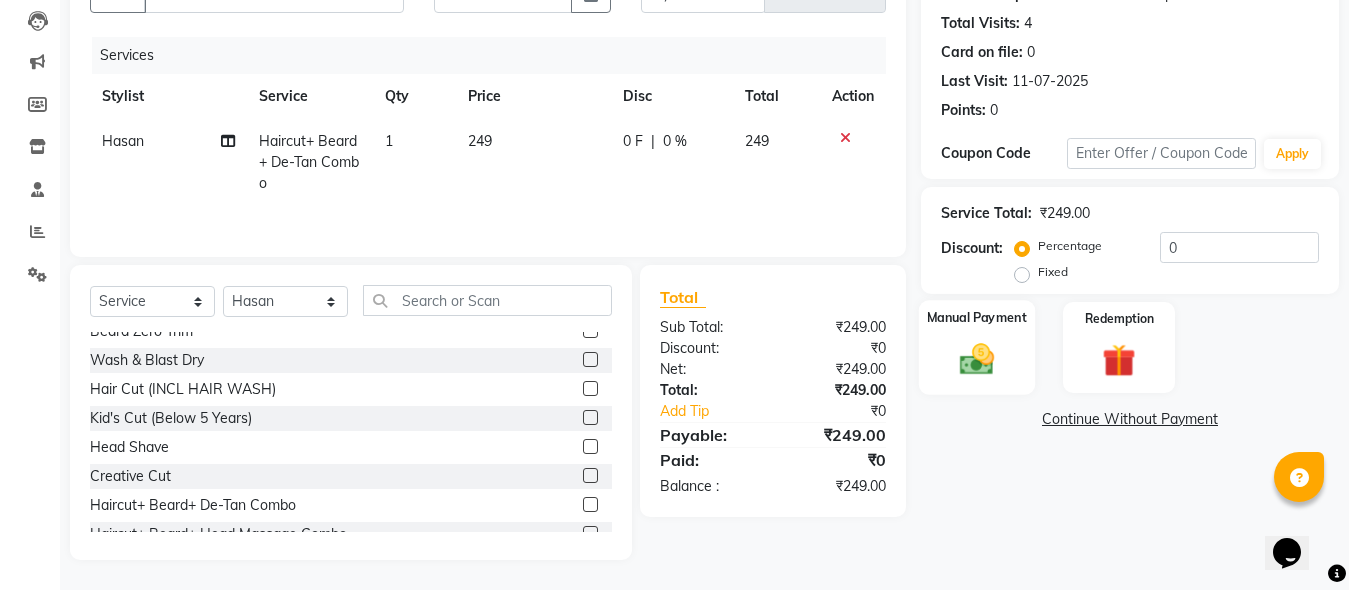 drag, startPoint x: 961, startPoint y: 371, endPoint x: 981, endPoint y: 379, distance: 21.540659 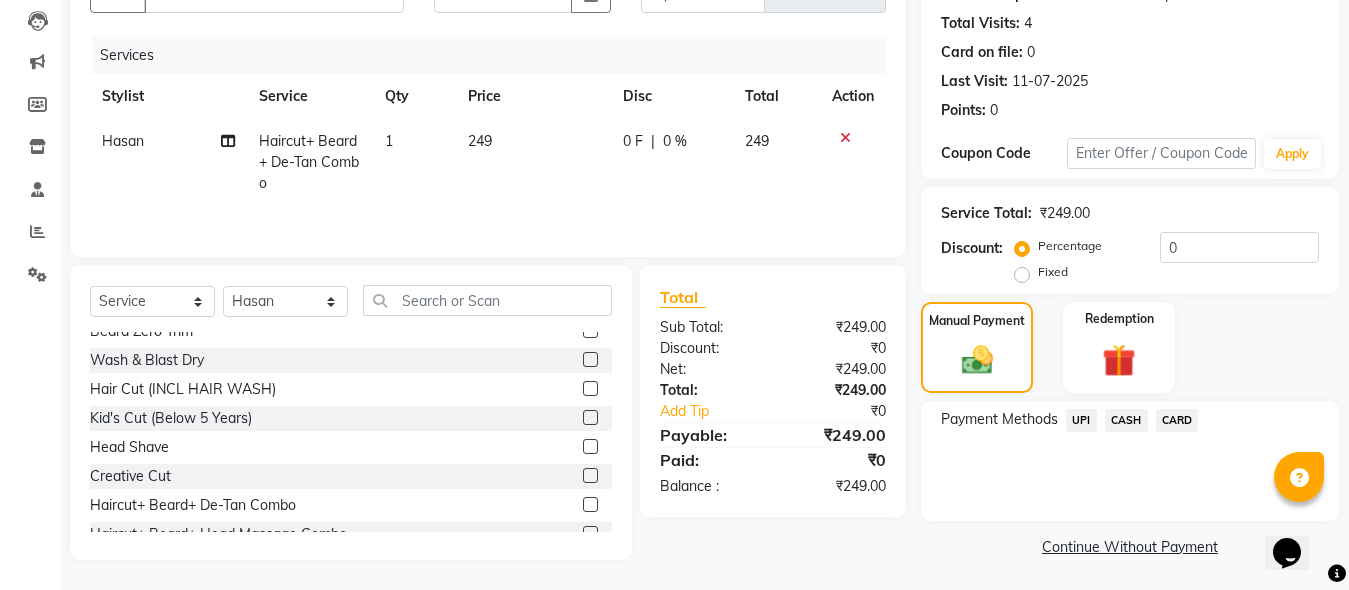 click on "UPI" 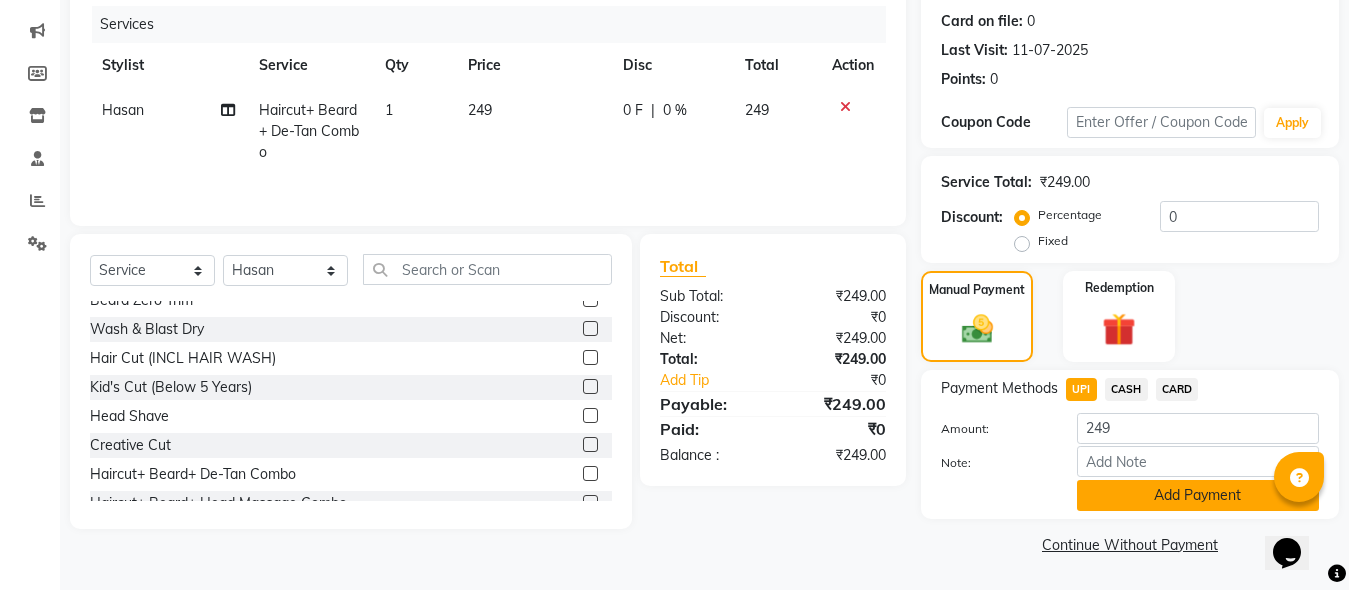 click on "Add Payment" 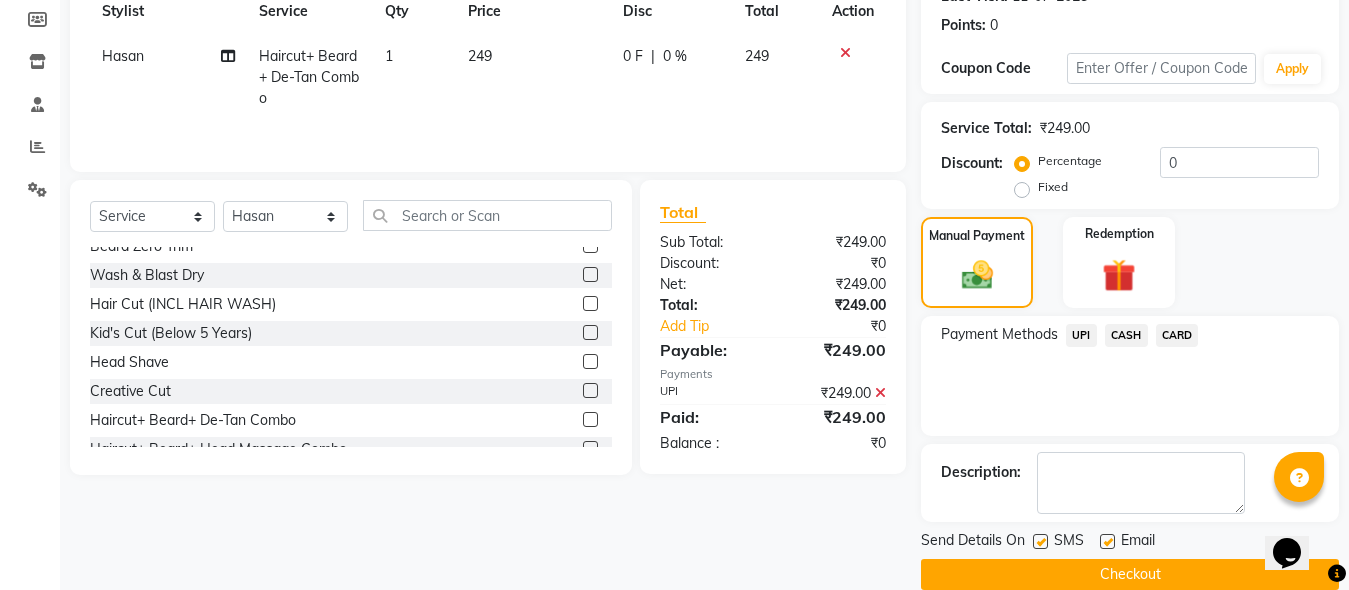 scroll, scrollTop: 326, scrollLeft: 0, axis: vertical 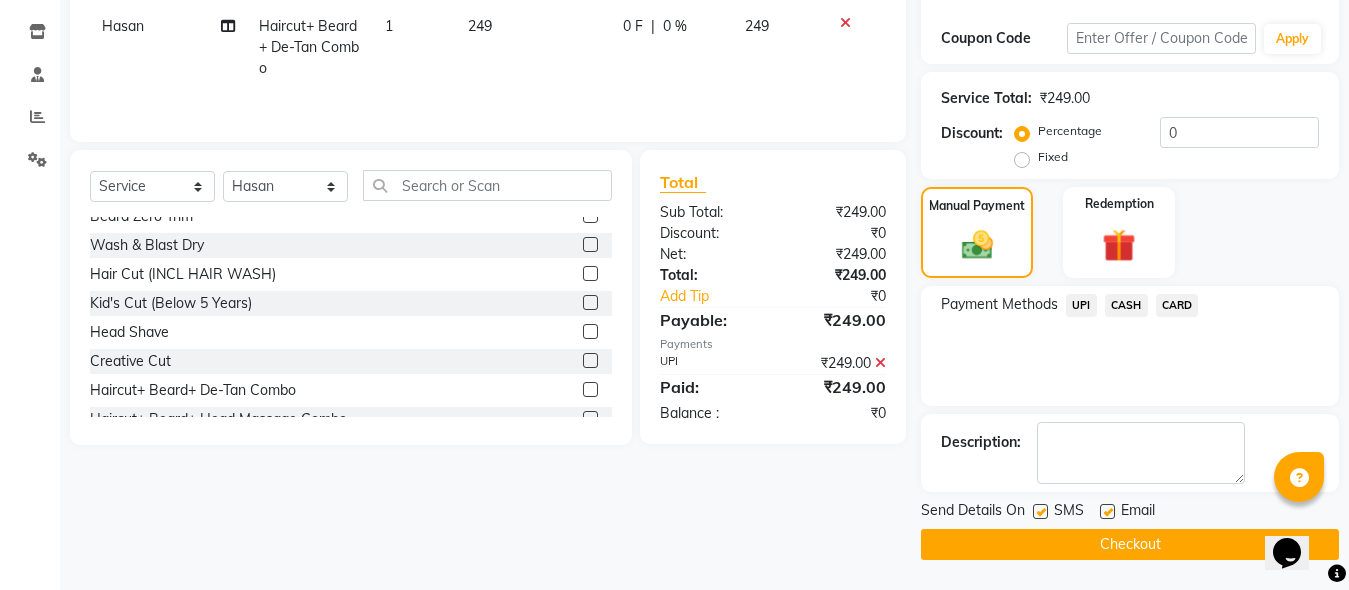 click on "Checkout" 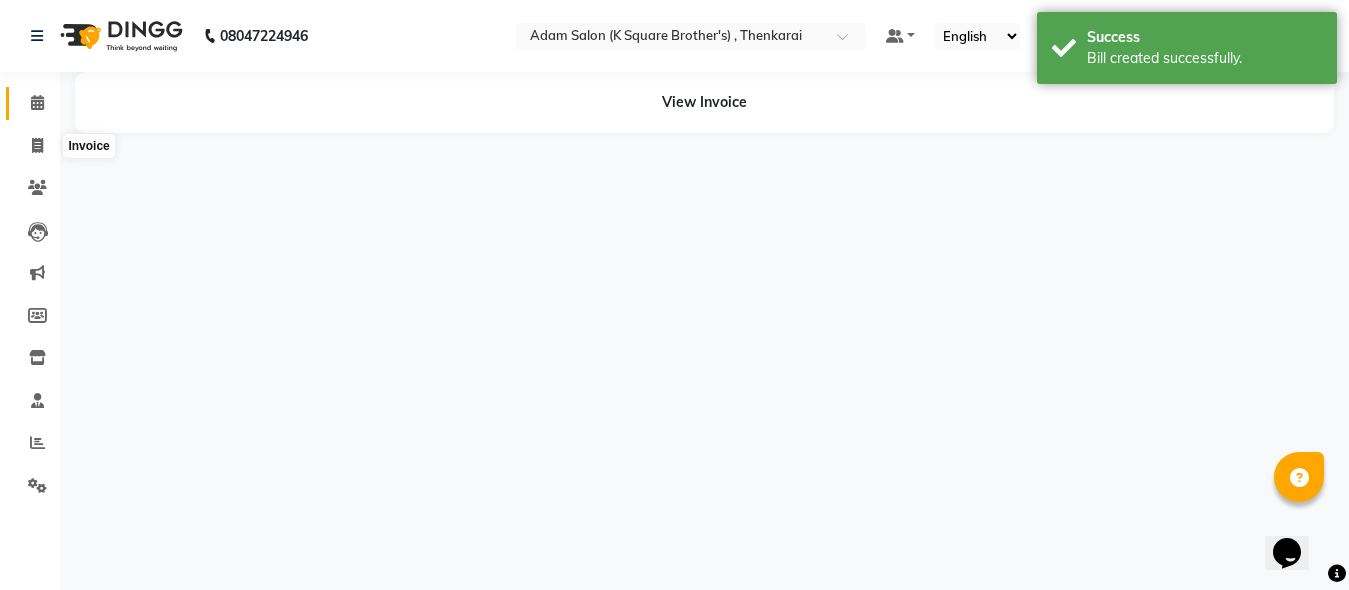 scroll, scrollTop: 0, scrollLeft: 0, axis: both 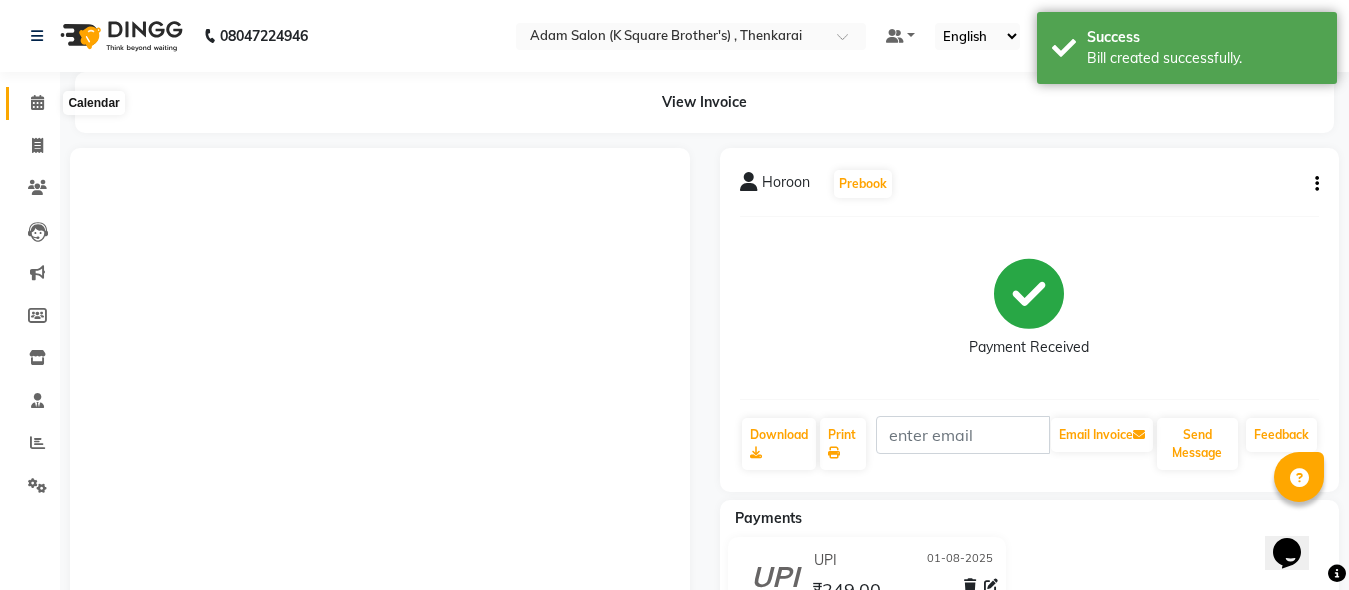 click 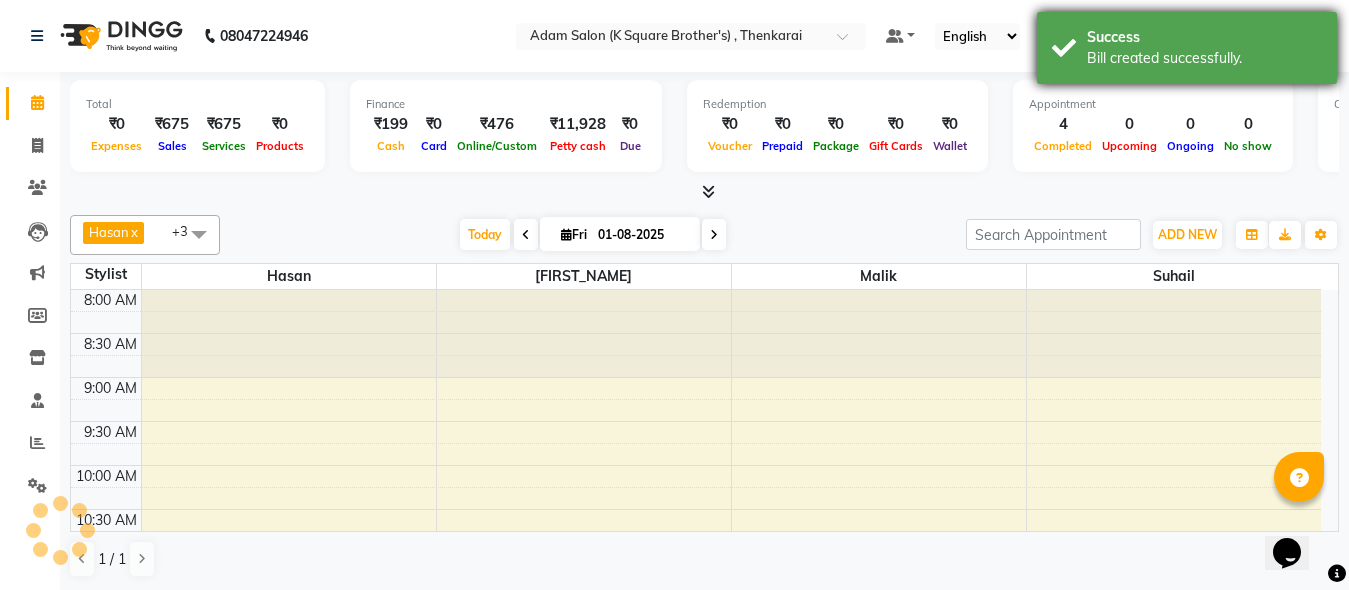 scroll, scrollTop: 0, scrollLeft: 0, axis: both 